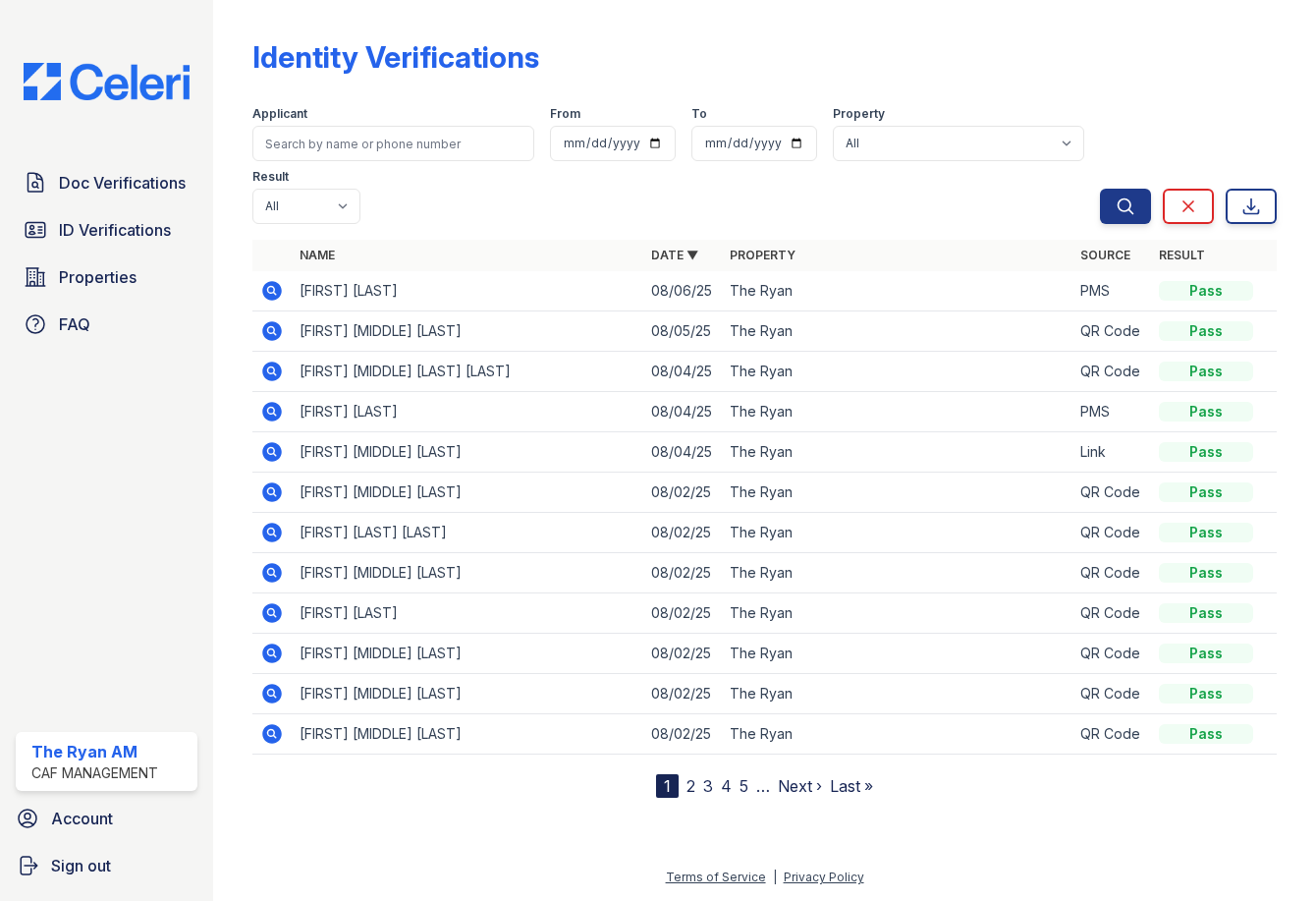 scroll, scrollTop: 0, scrollLeft: 0, axis: both 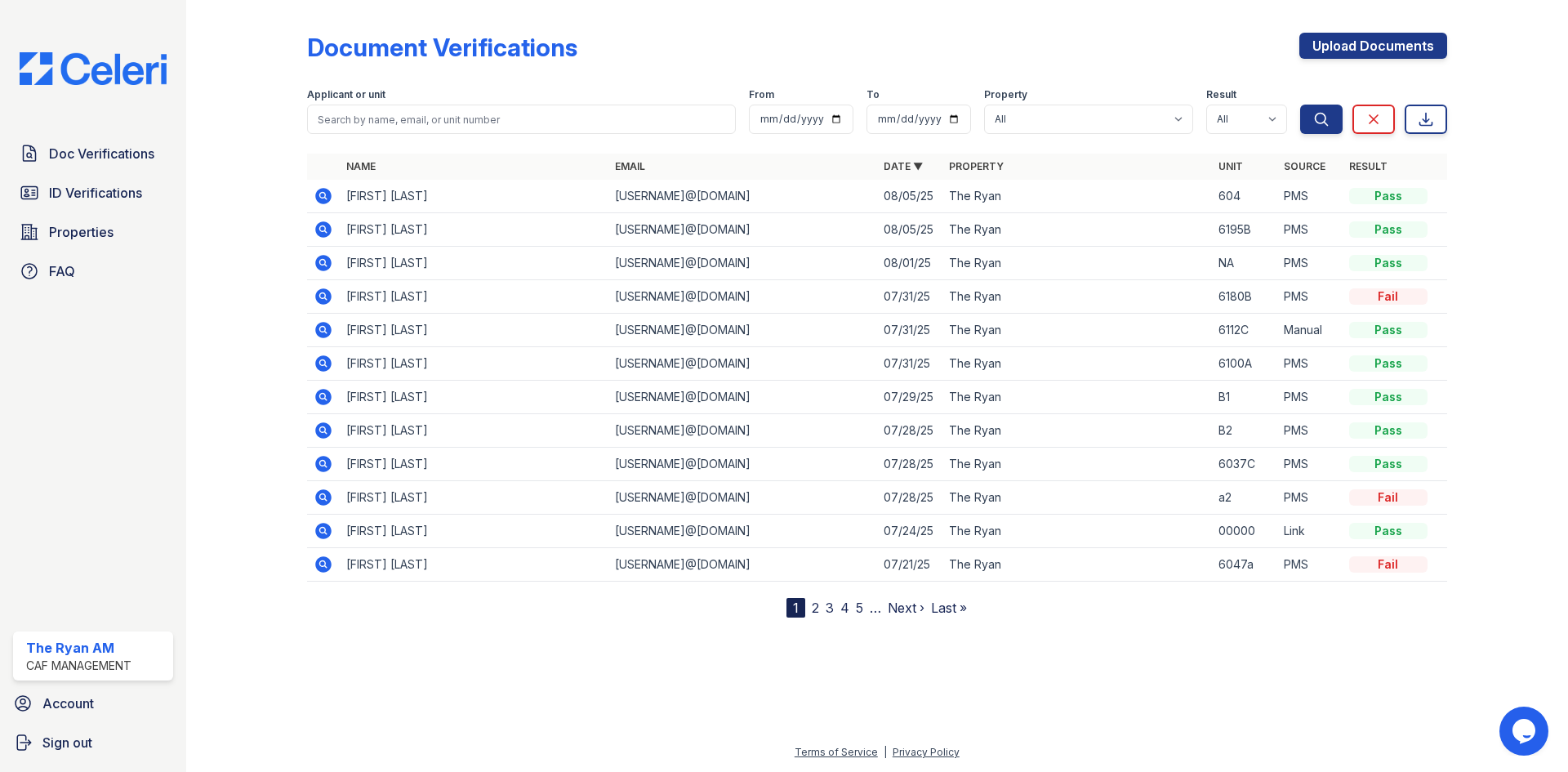 click 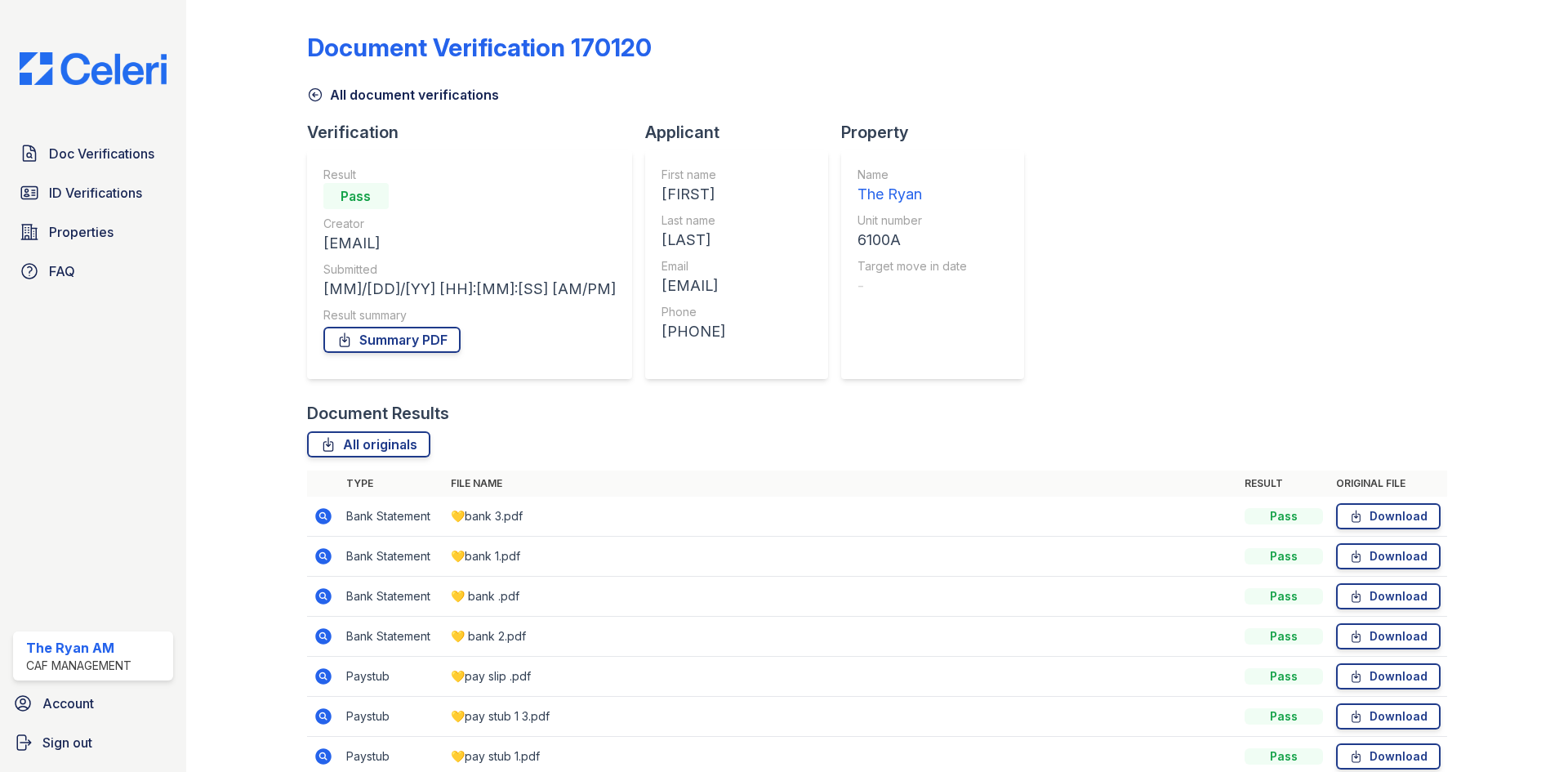 scroll, scrollTop: 0, scrollLeft: 0, axis: both 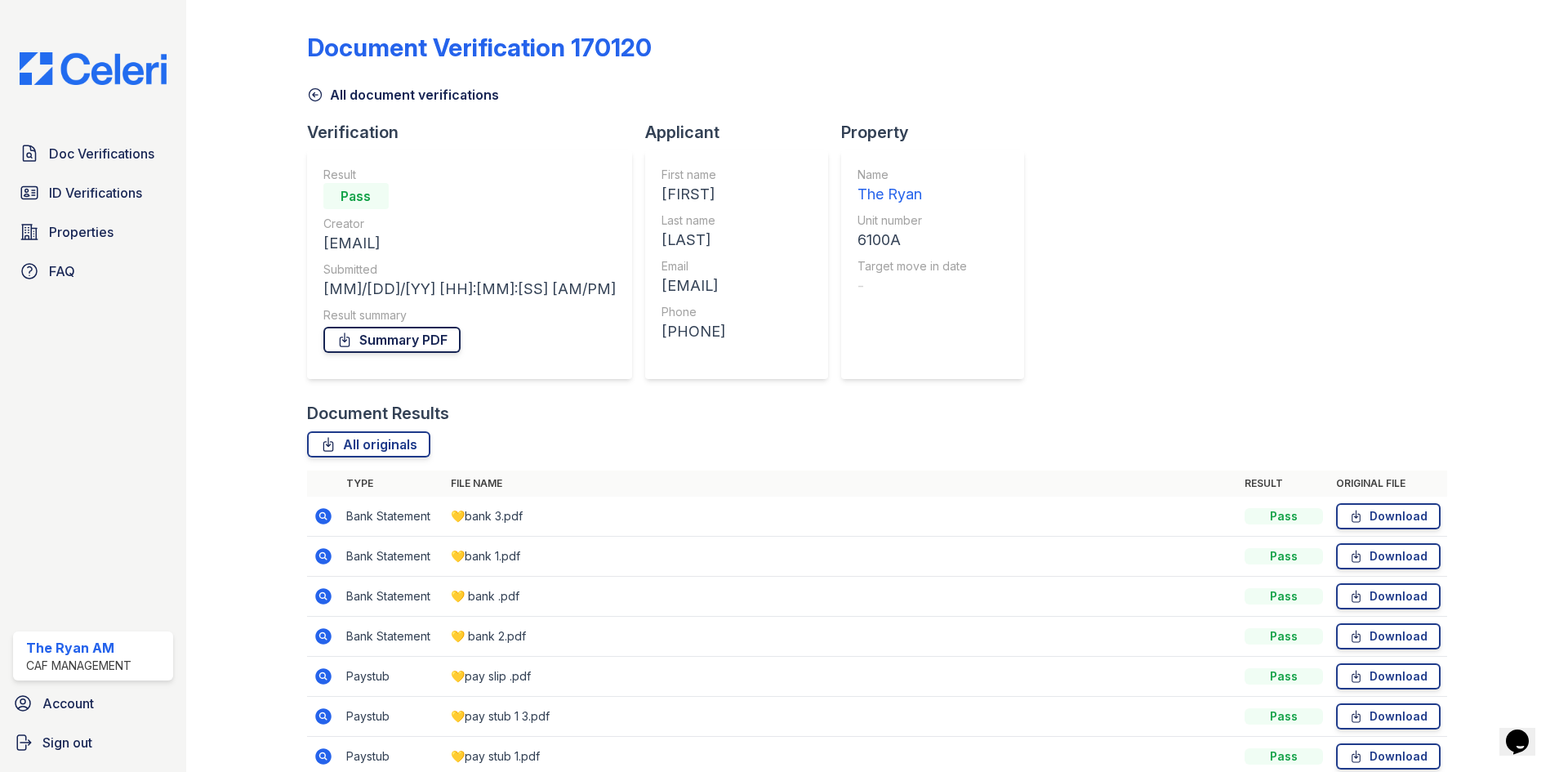 click on "Summary PDF" at bounding box center (392, 340) 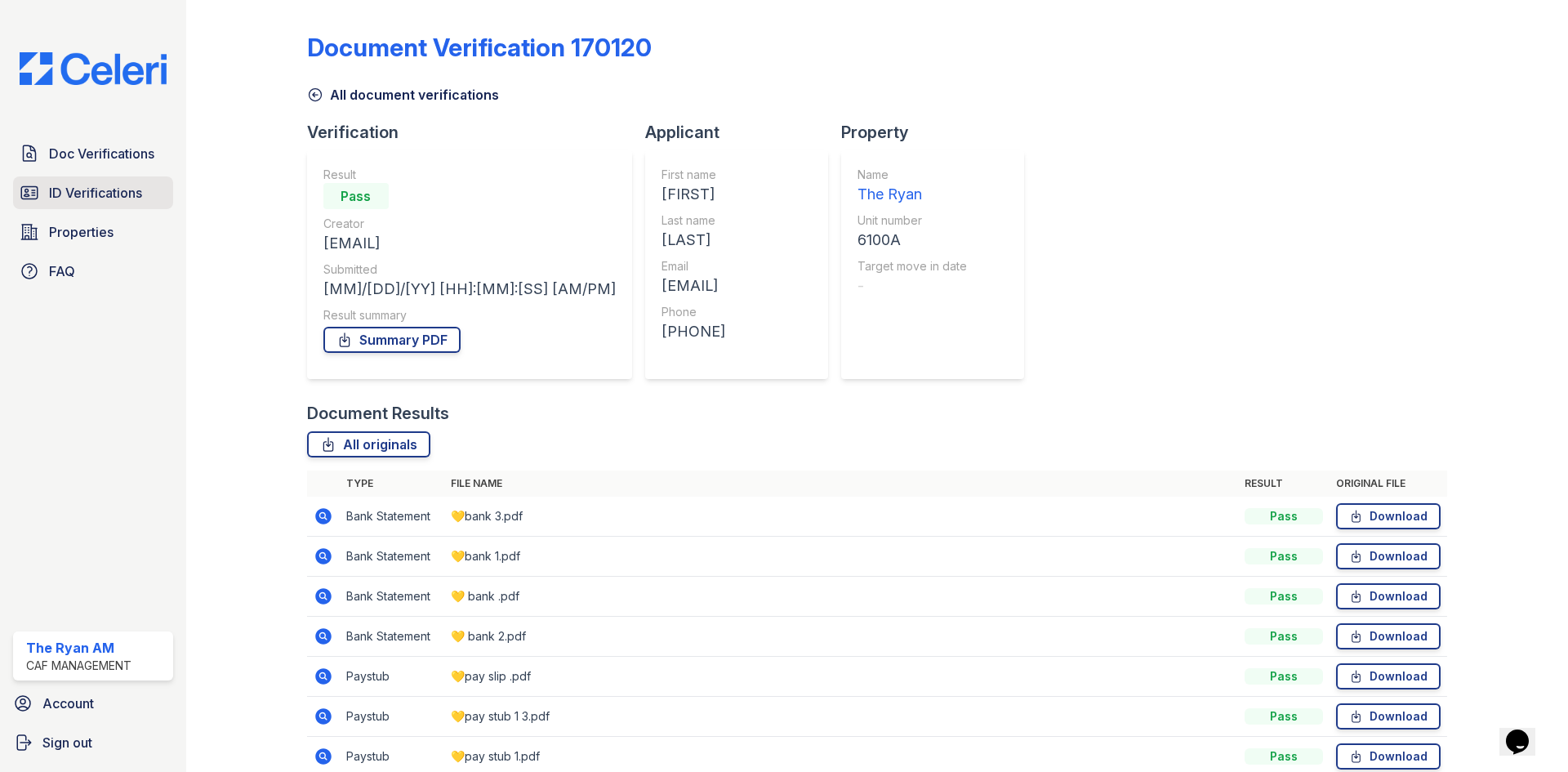 click on "ID Verifications" at bounding box center (96, 193) 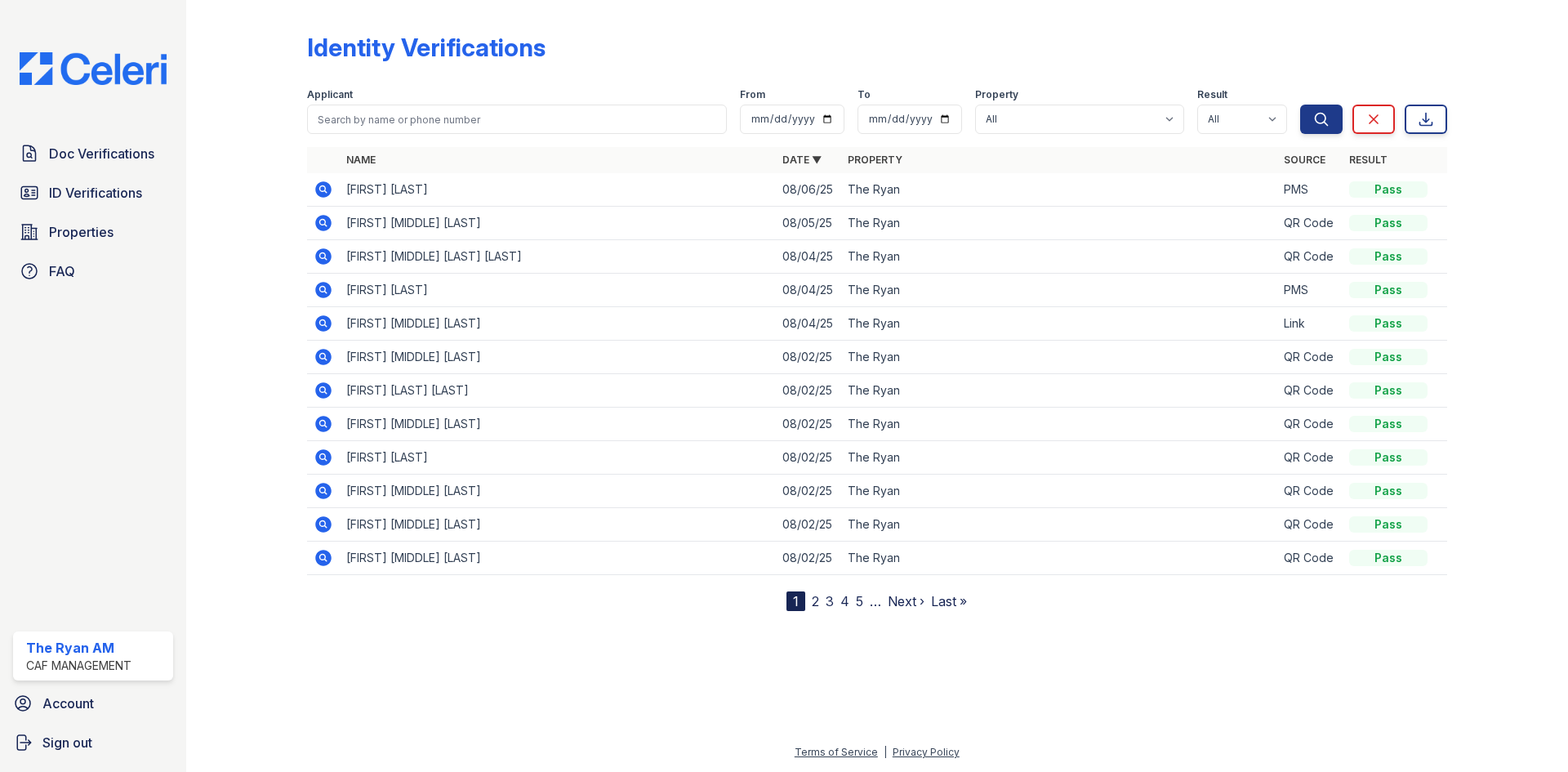 scroll, scrollTop: 0, scrollLeft: 0, axis: both 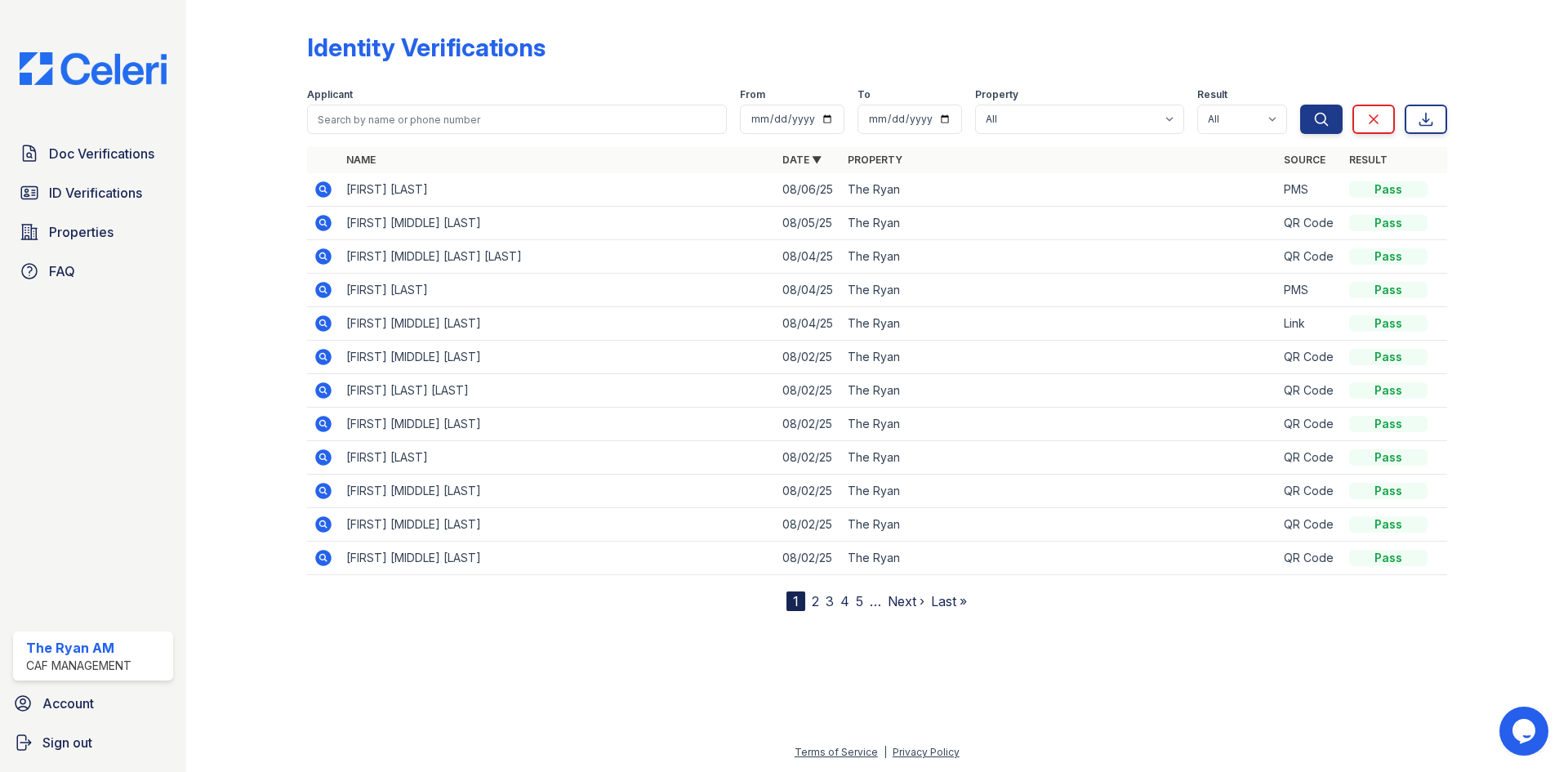 click on "2" at bounding box center [815, 601] 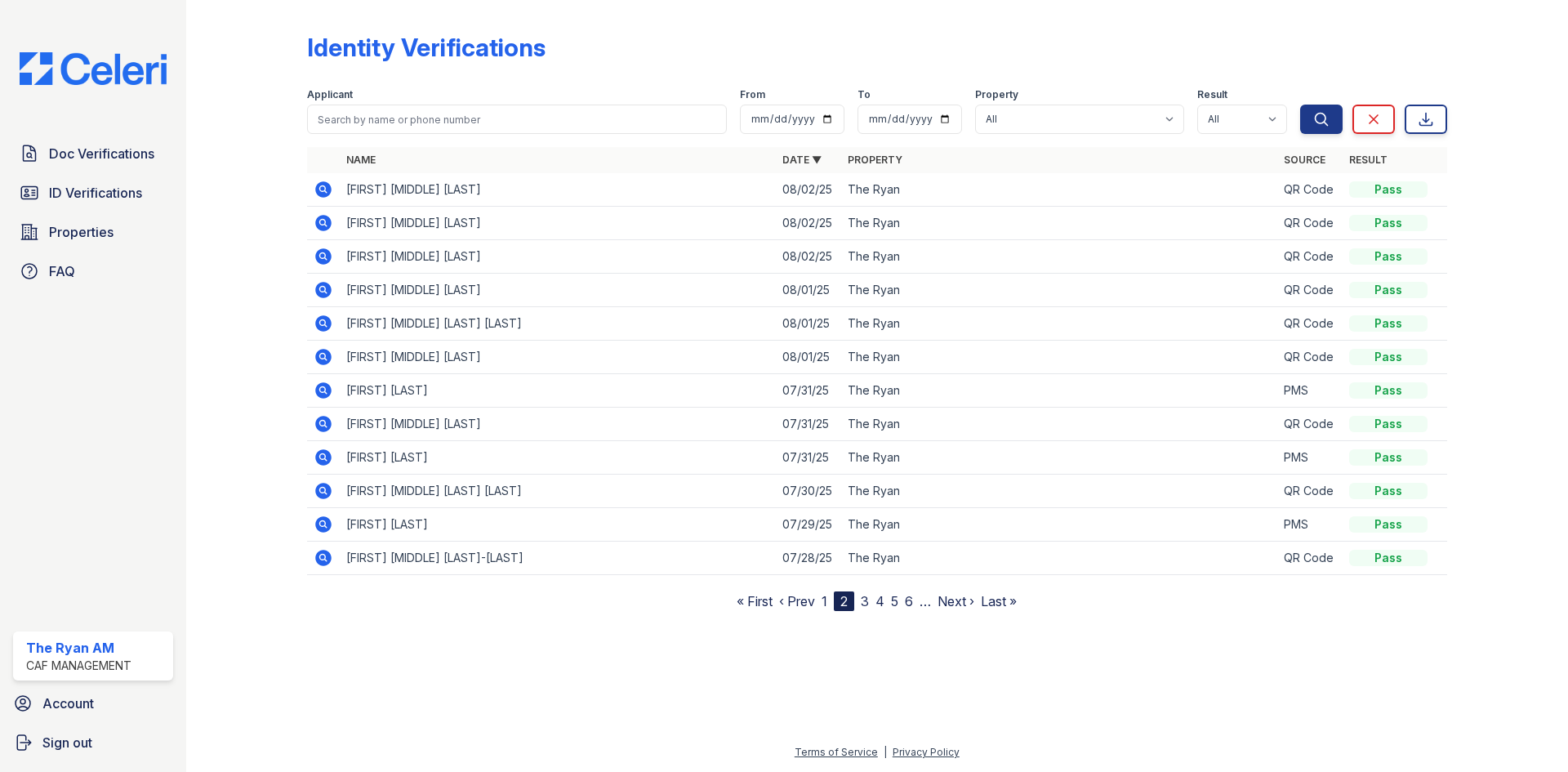 click 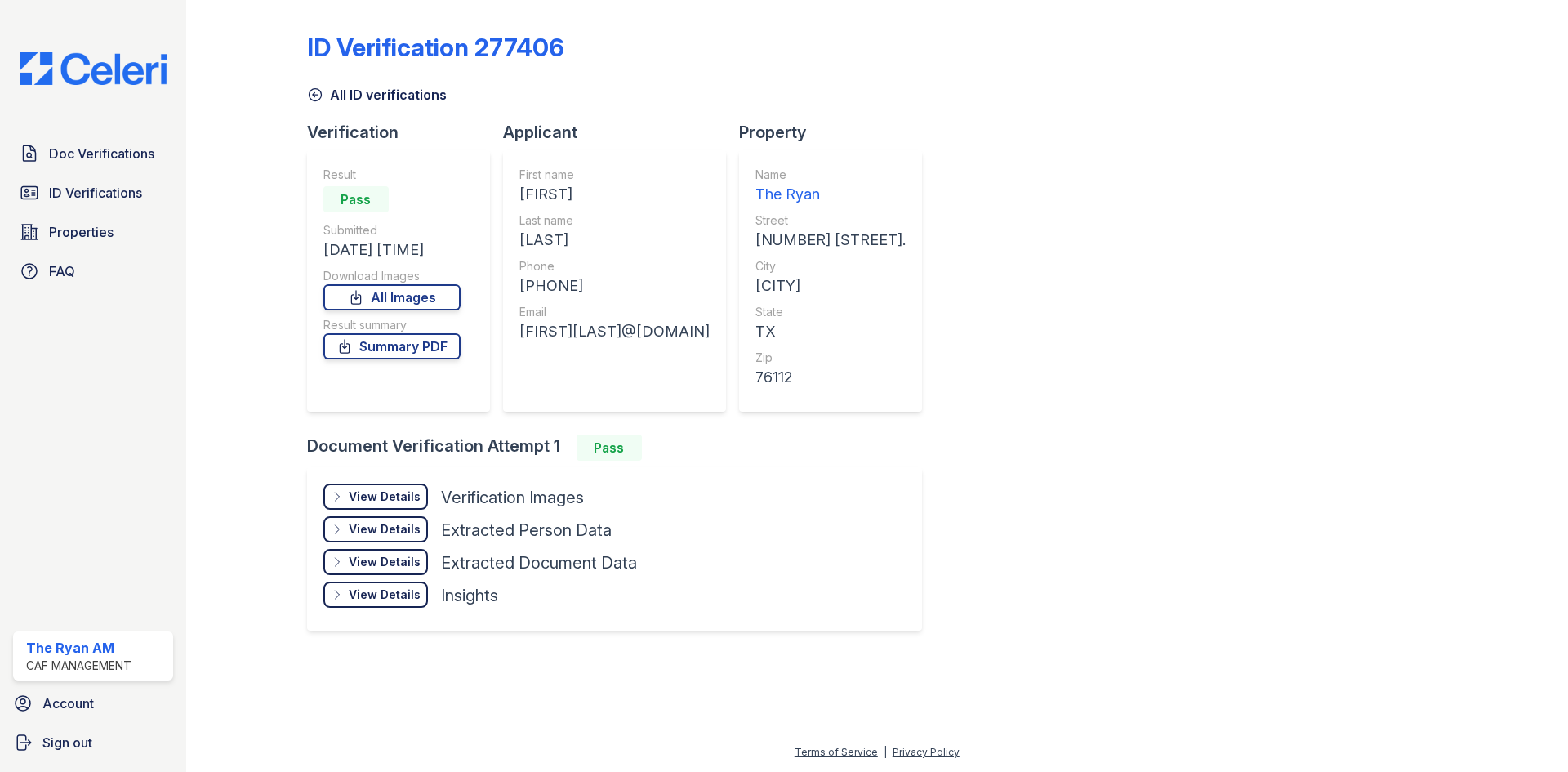 scroll, scrollTop: 0, scrollLeft: 0, axis: both 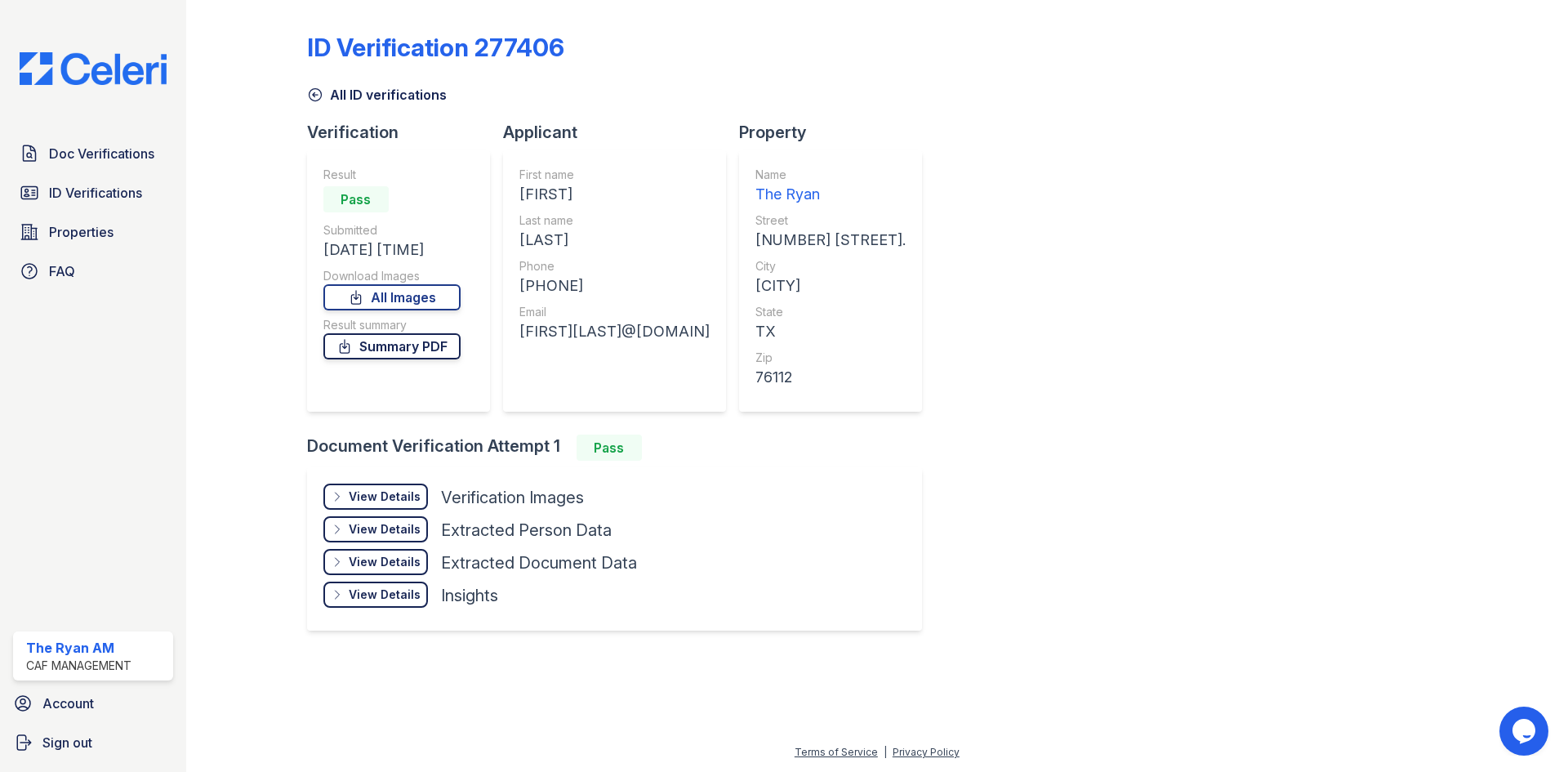 click on "Summary PDF" at bounding box center [392, 346] 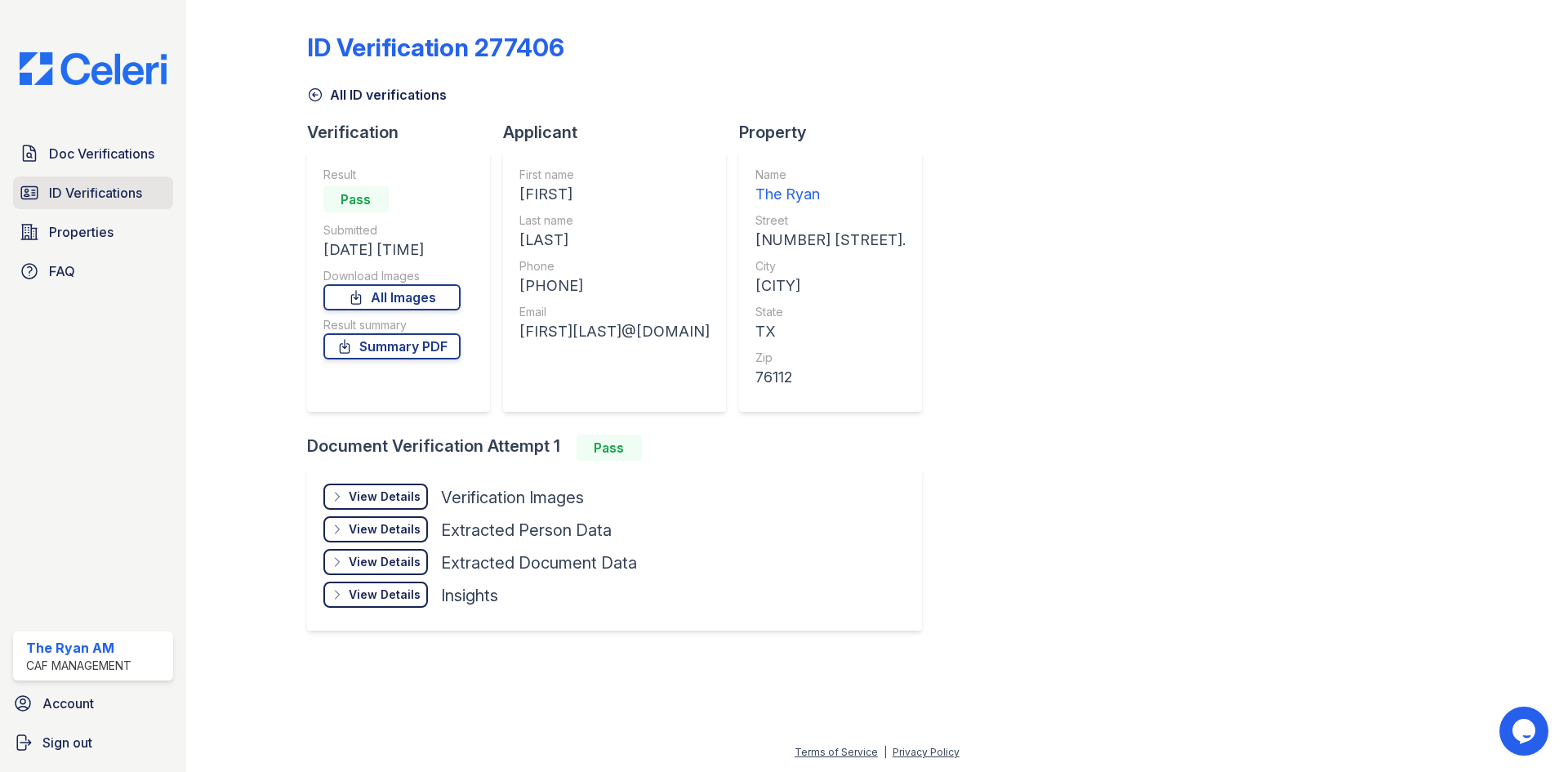click on "ID Verifications" at bounding box center [96, 193] 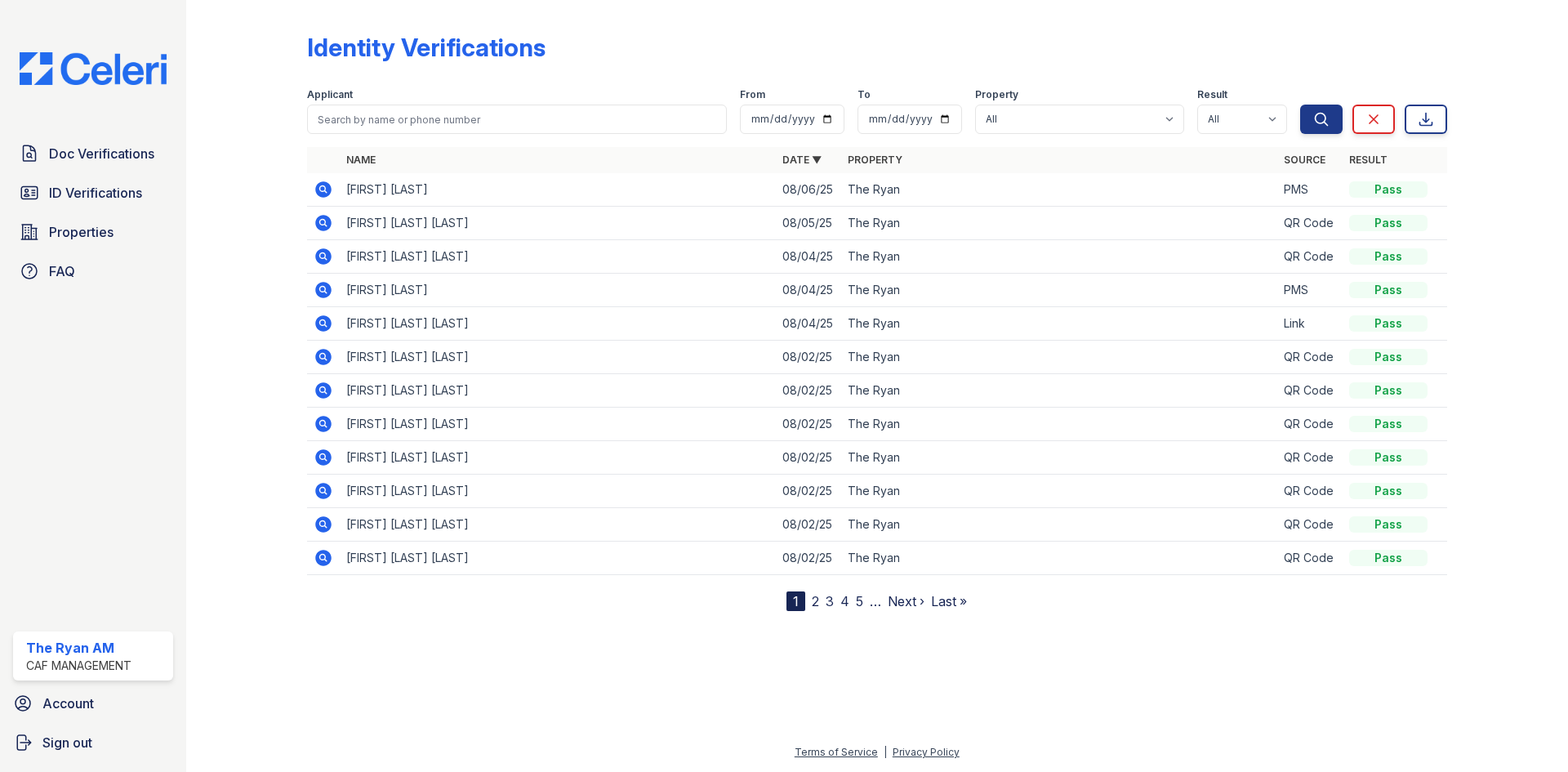 click on "2" at bounding box center [815, 601] 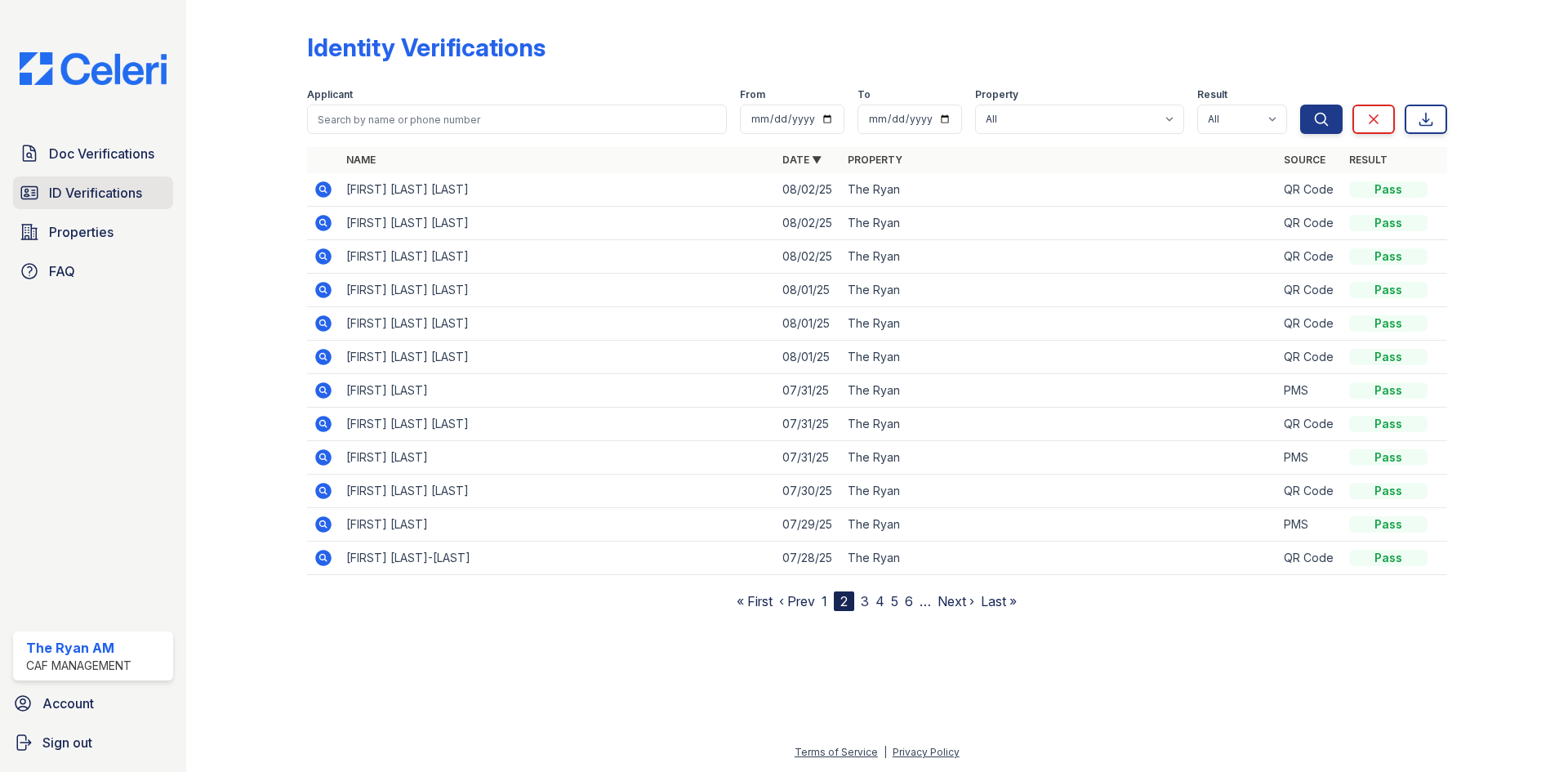 click on "ID Verifications" at bounding box center (96, 193) 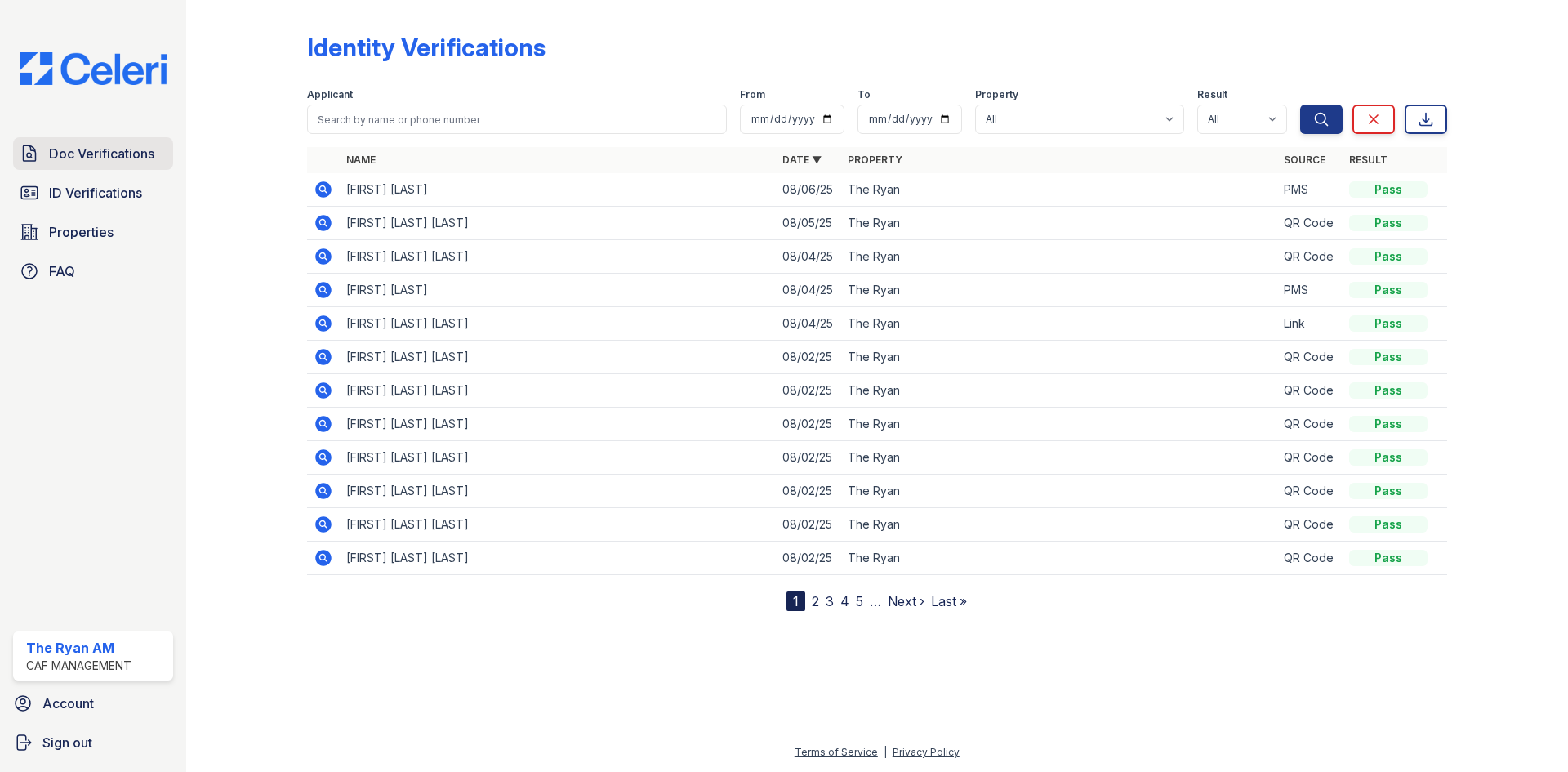 click on "Doc Verifications" at bounding box center (101, 154) 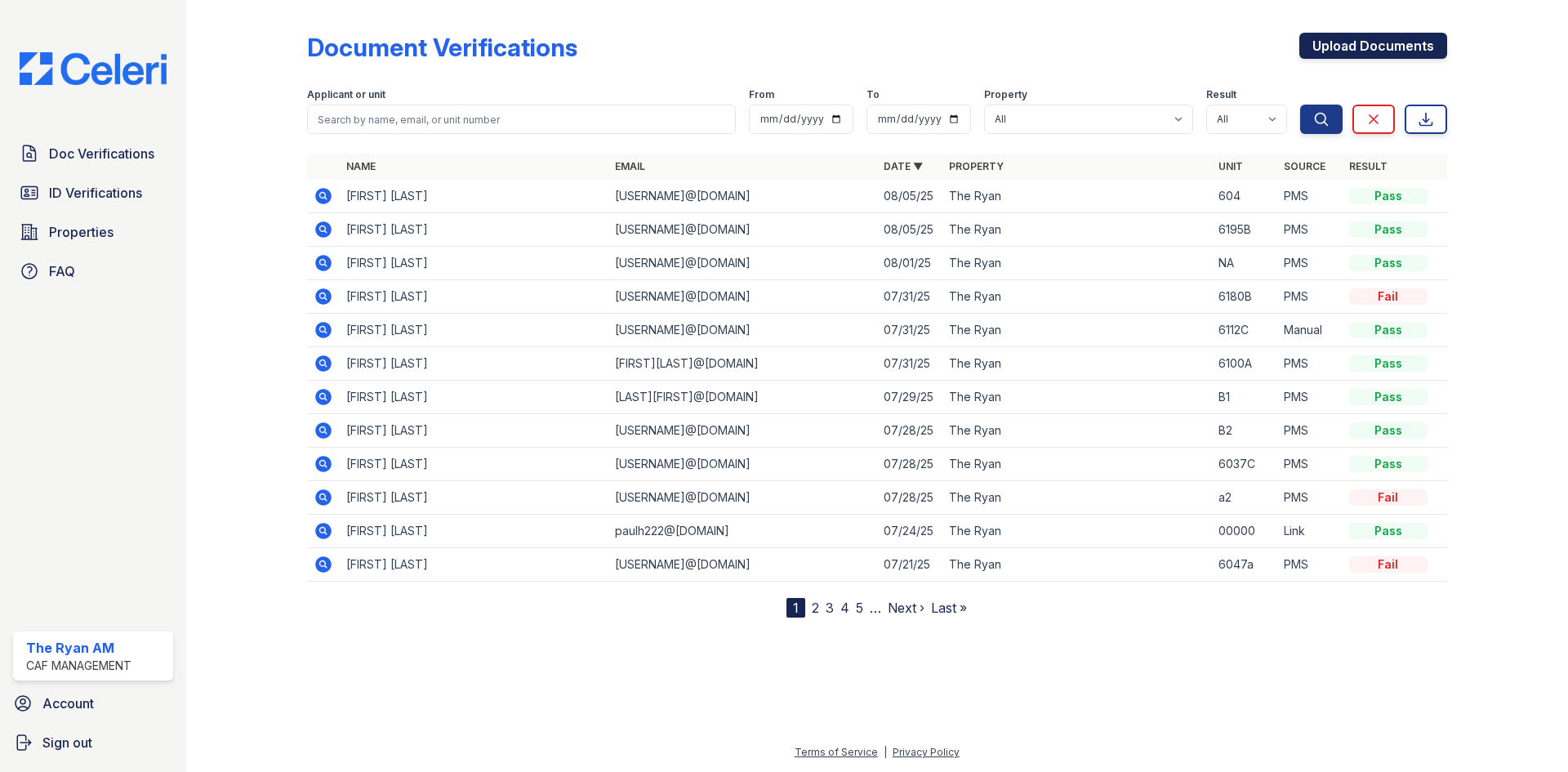 click on "Upload Documents" at bounding box center (1373, 46) 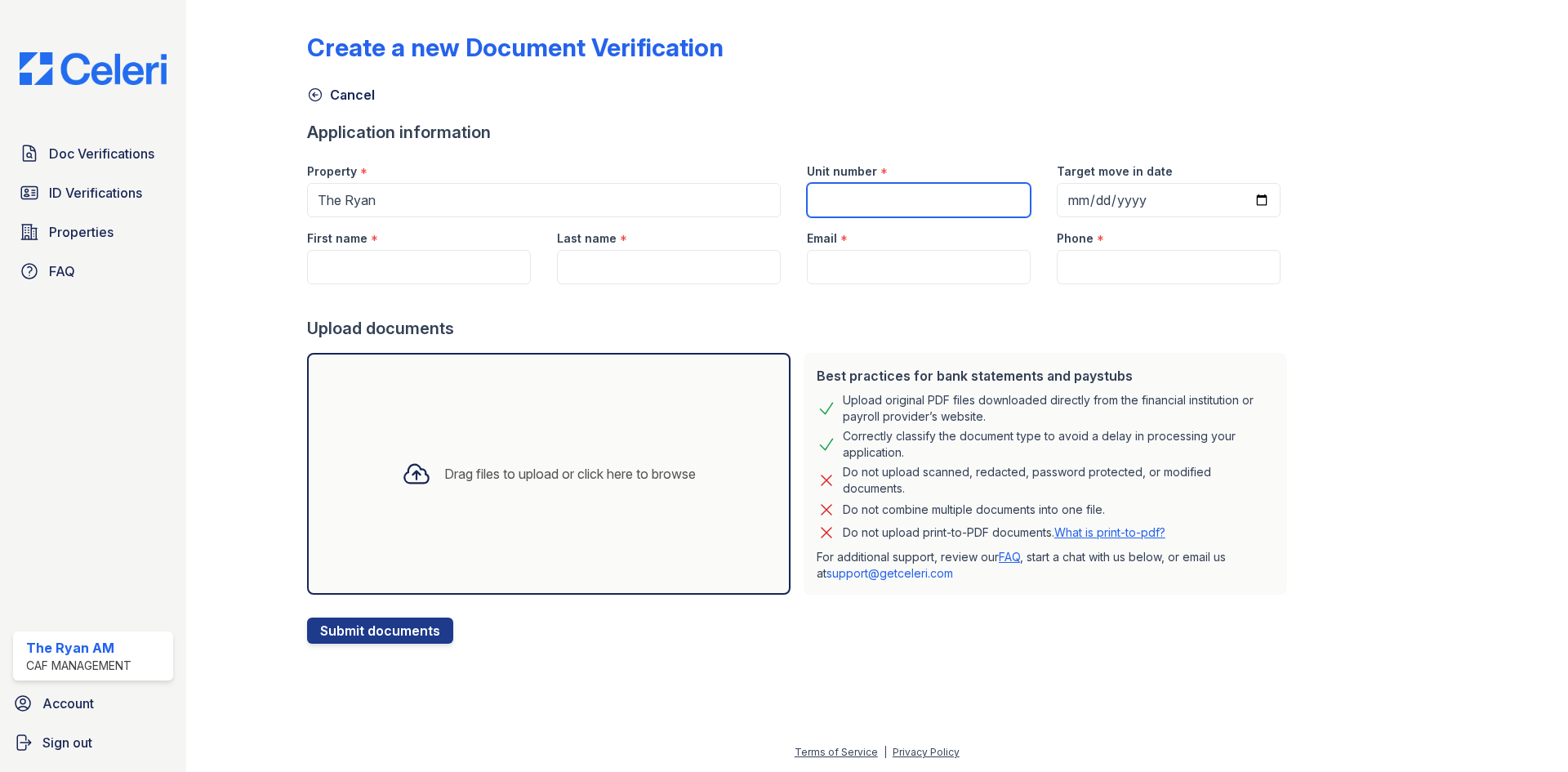 click on "Unit number" at bounding box center [919, 200] 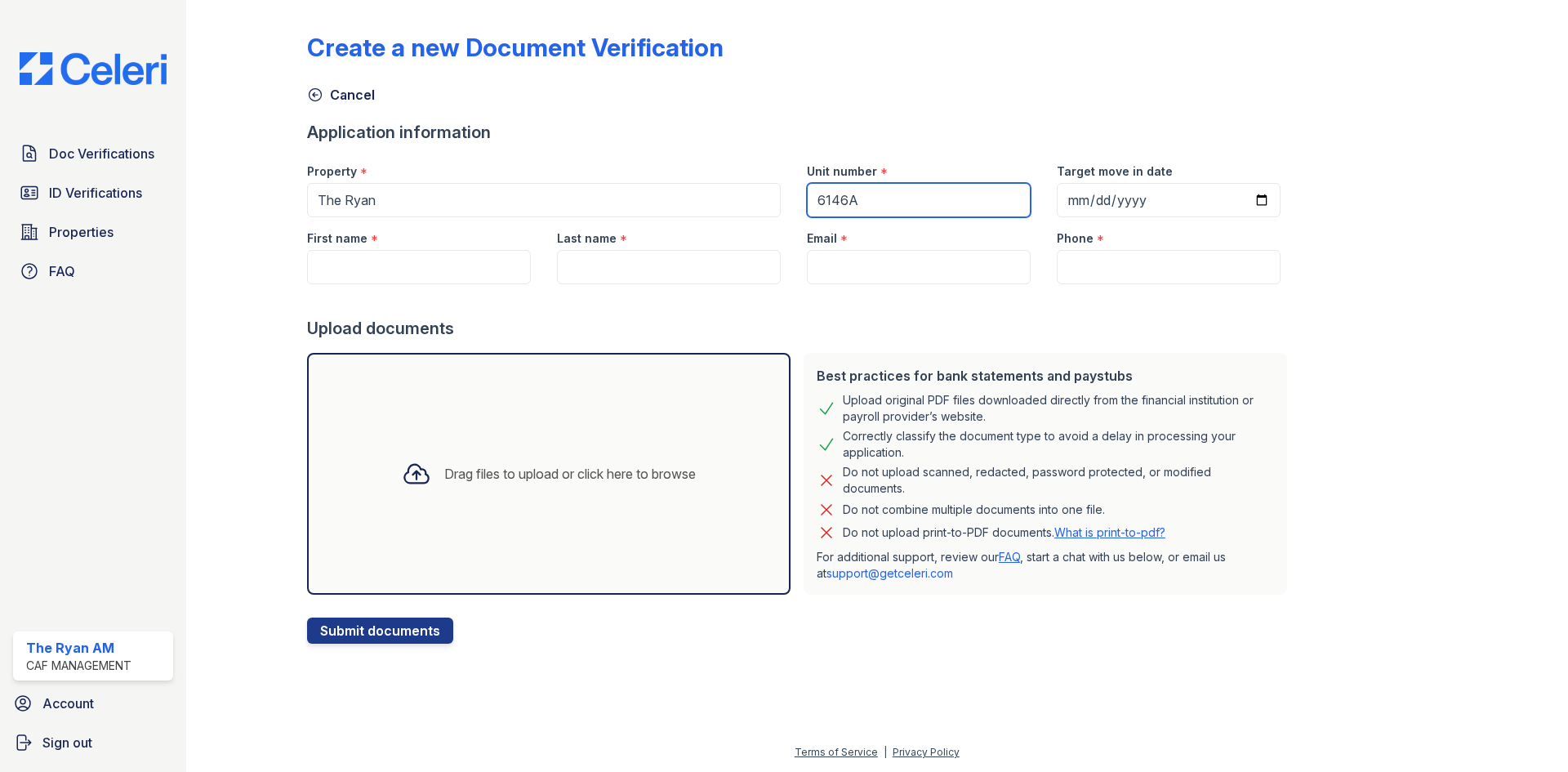 type on "6146A" 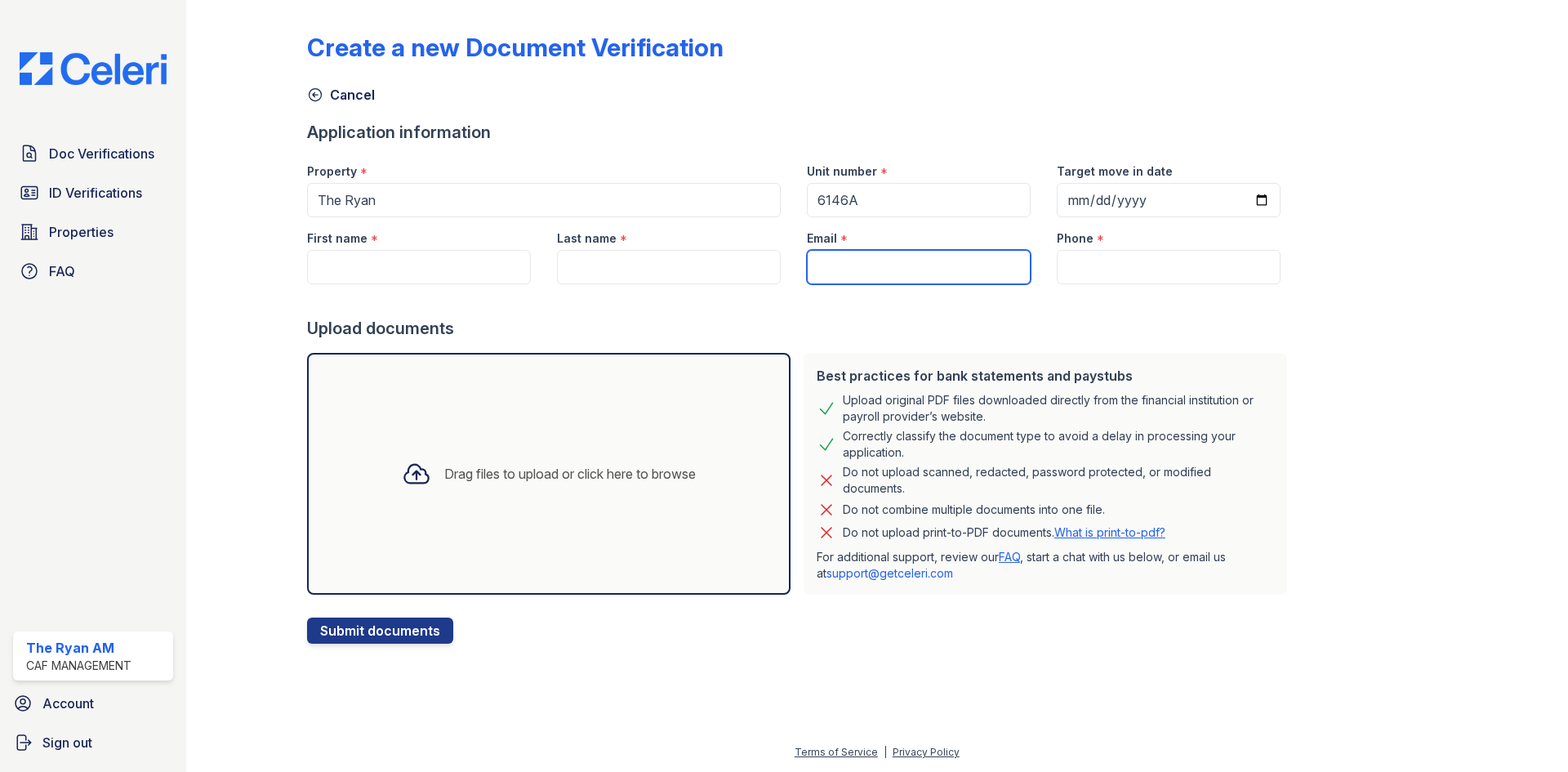 click on "Email" at bounding box center [919, 267] 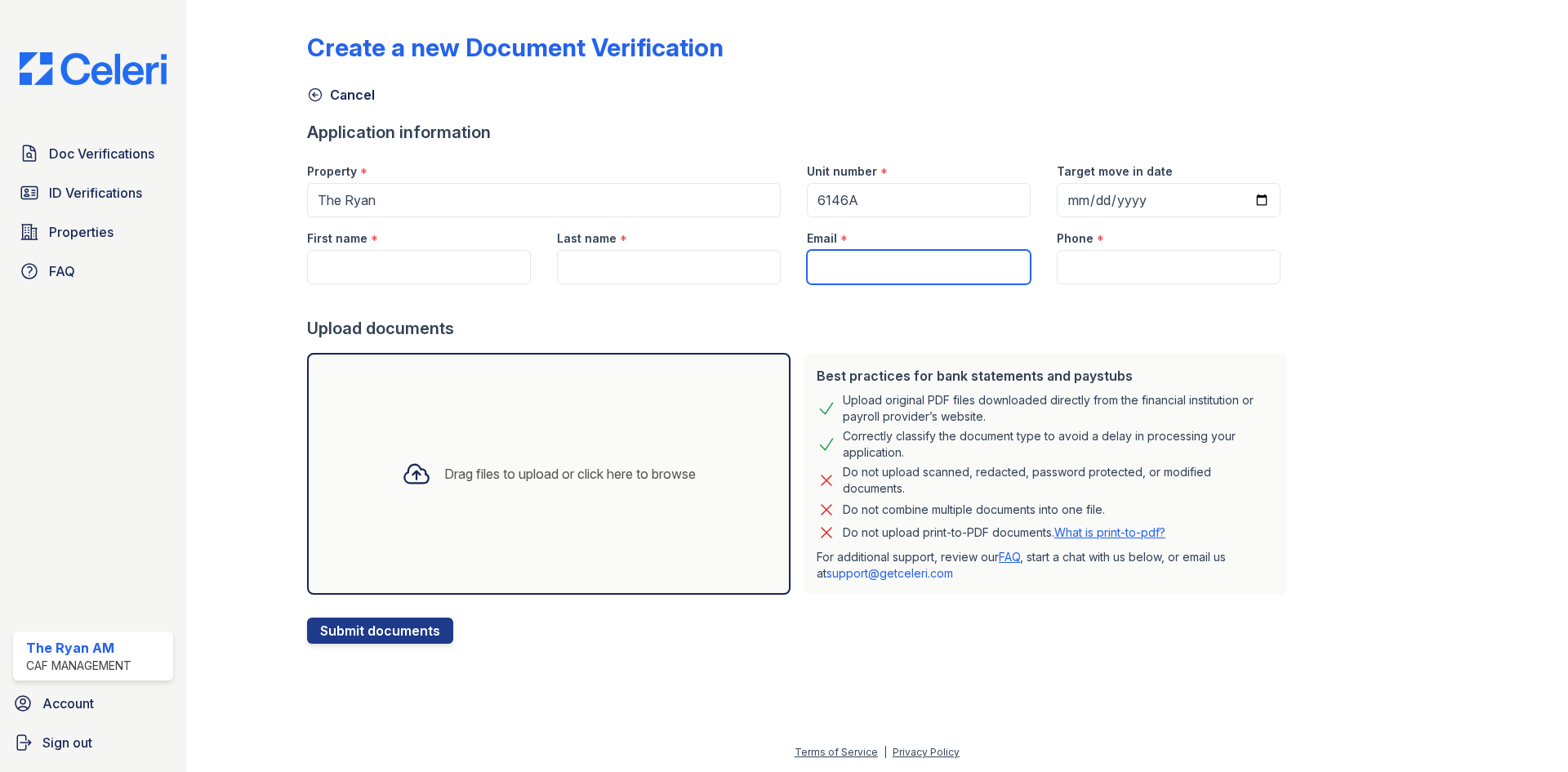 paste on "pastorbdsmith@[DOMAIN]" 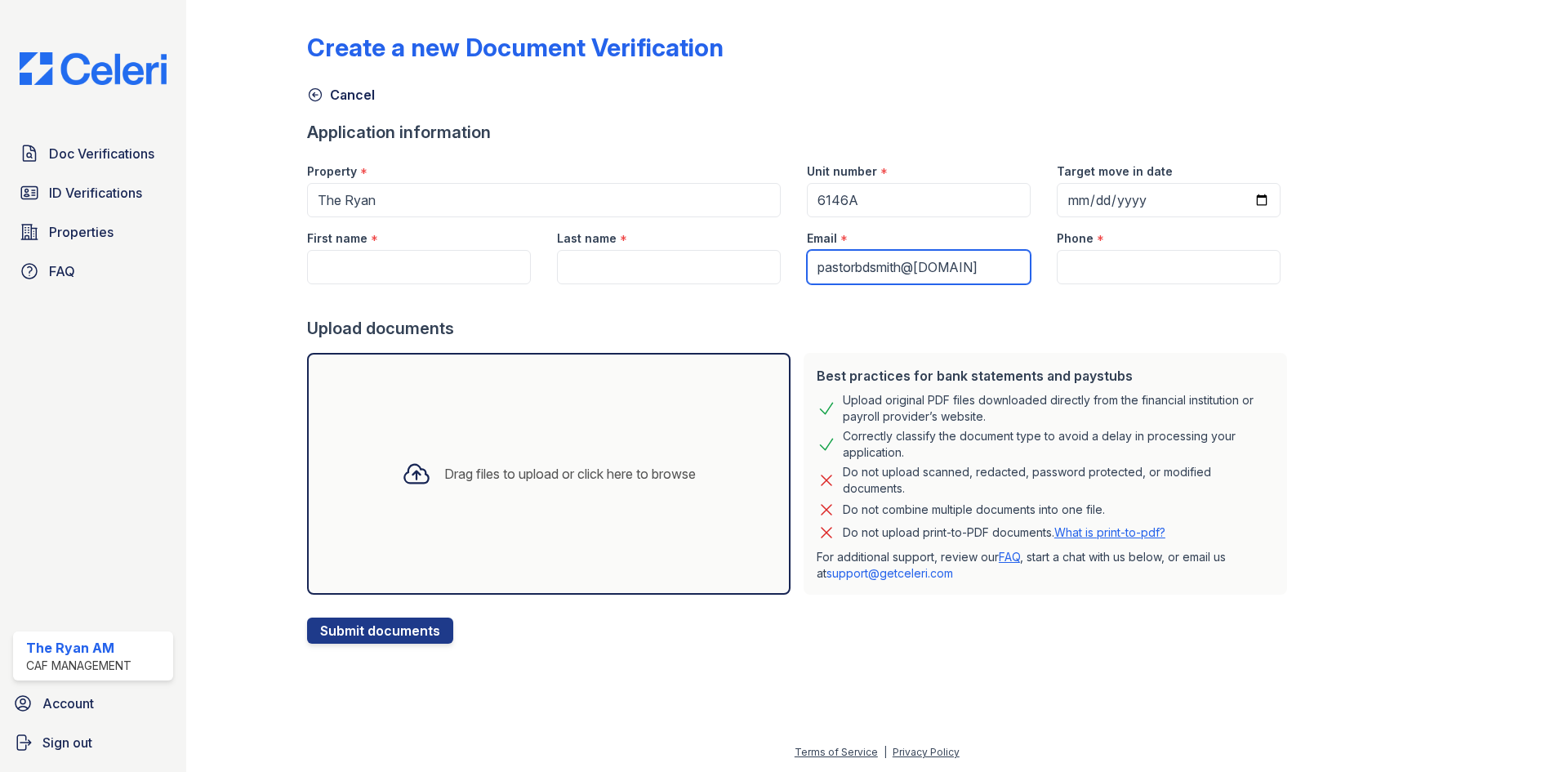 type on "pastorbdsmith@[DOMAIN]" 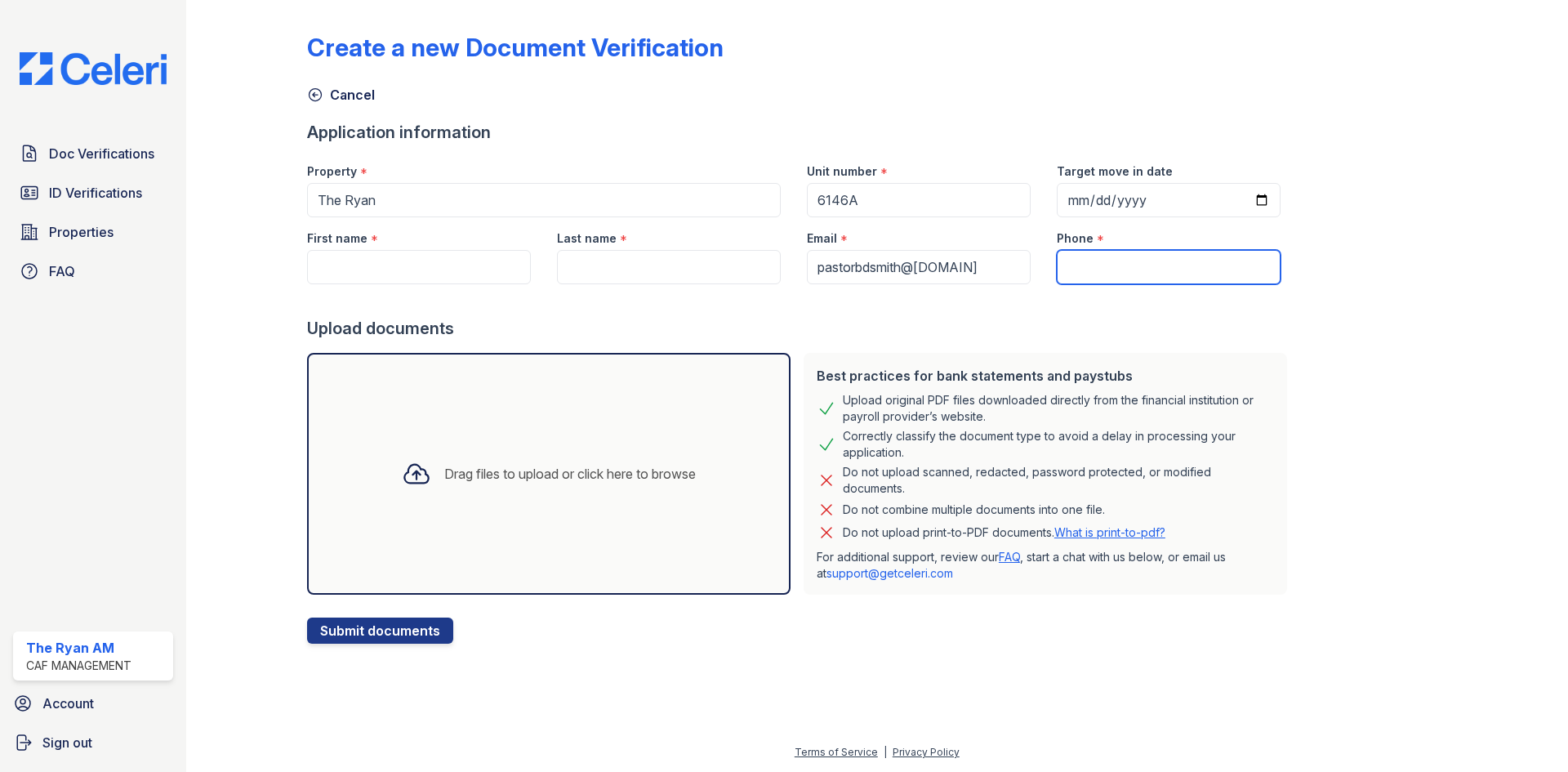 click on "Phone" at bounding box center (1169, 267) 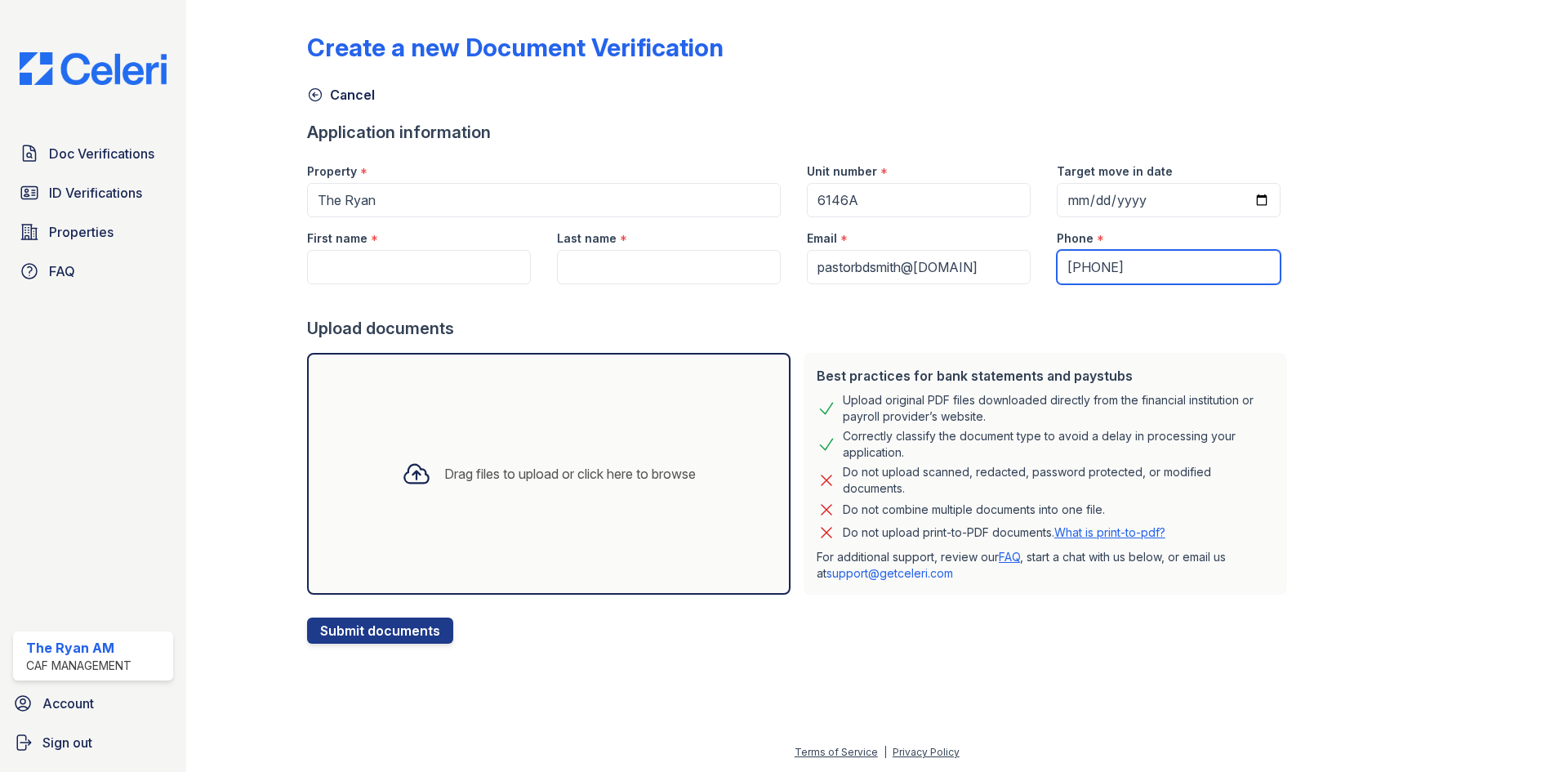 type on "[PHONE]" 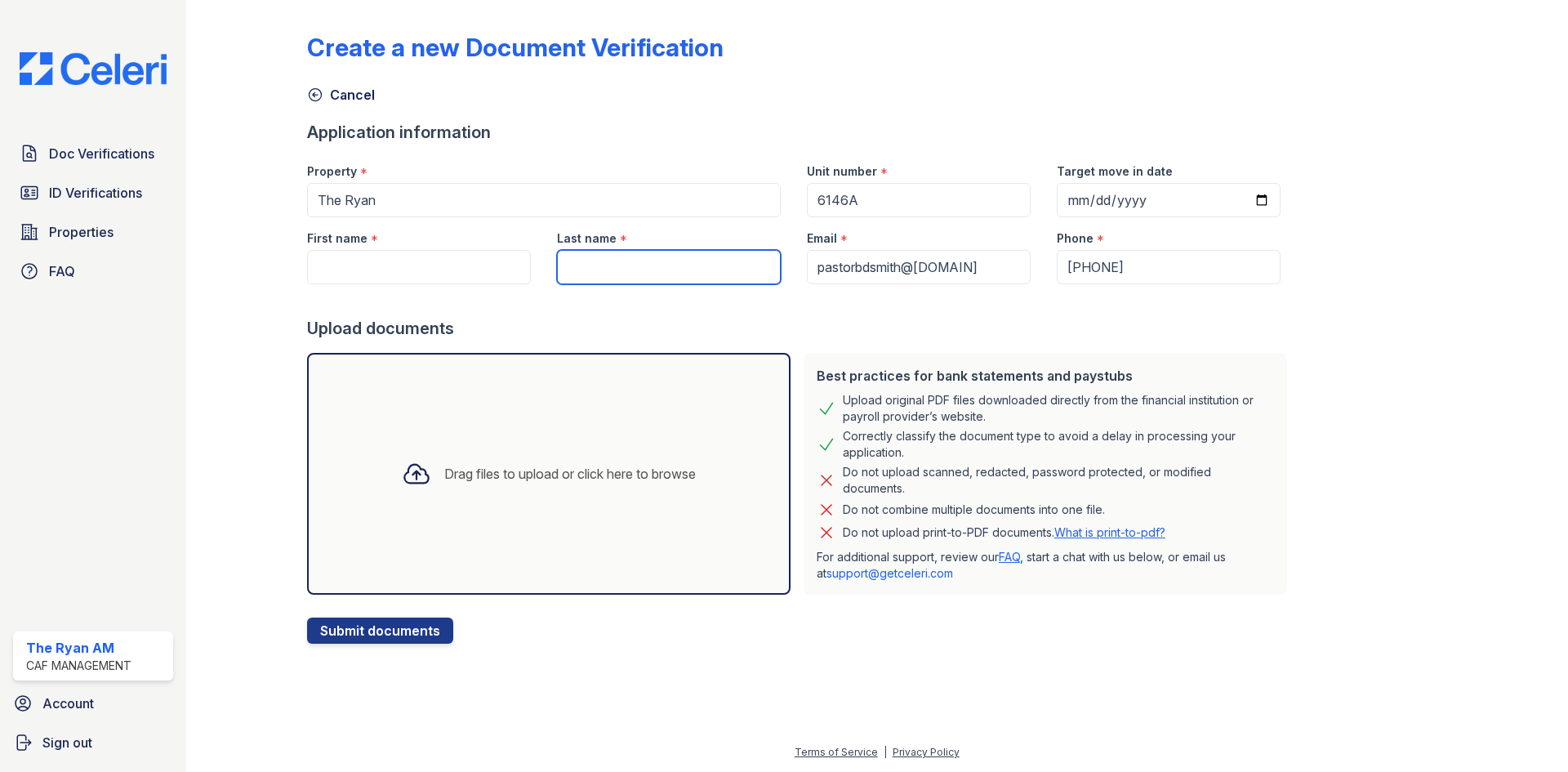 click on "Last name" at bounding box center (669, 267) 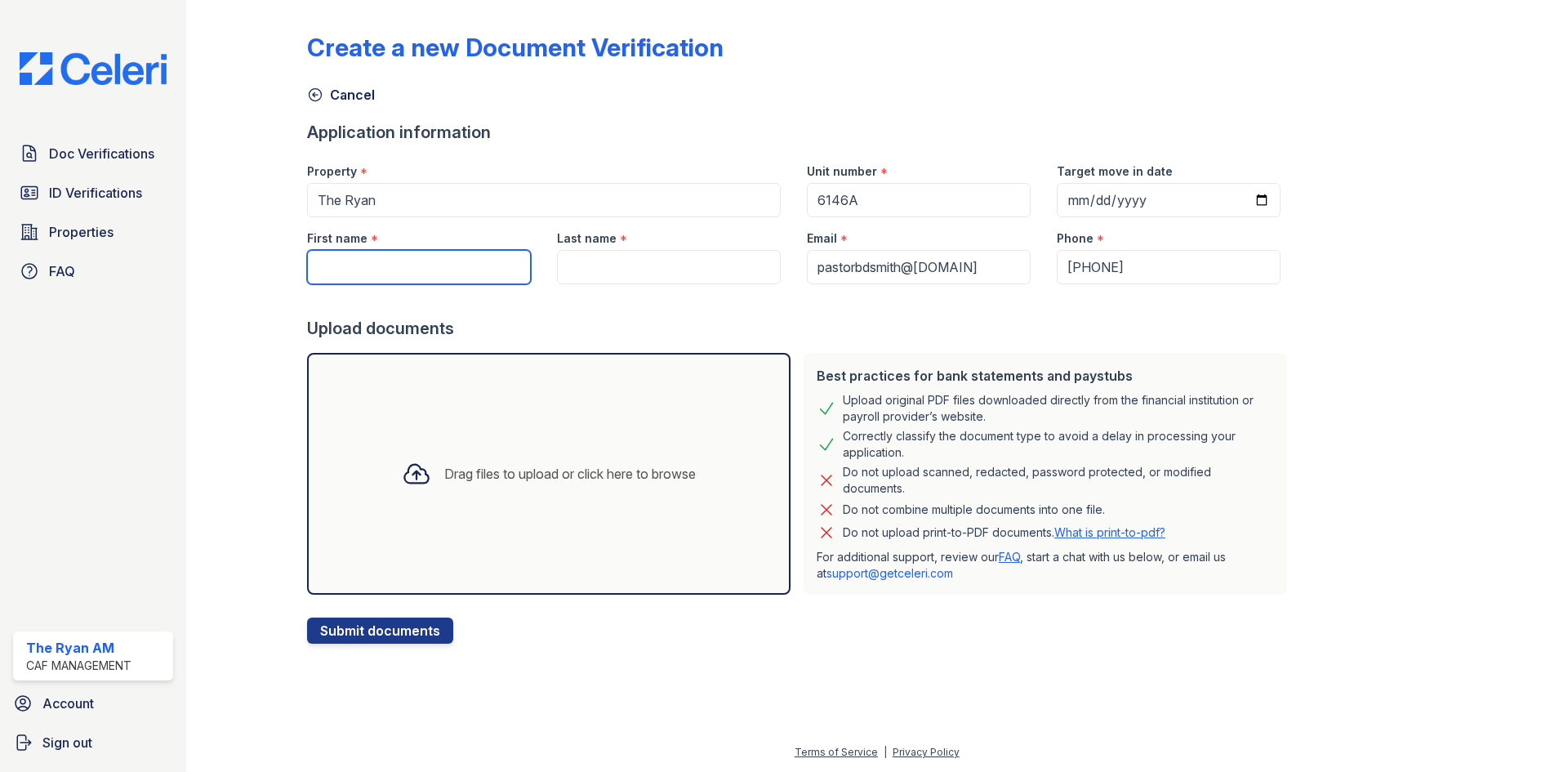 click on "First name" at bounding box center [419, 267] 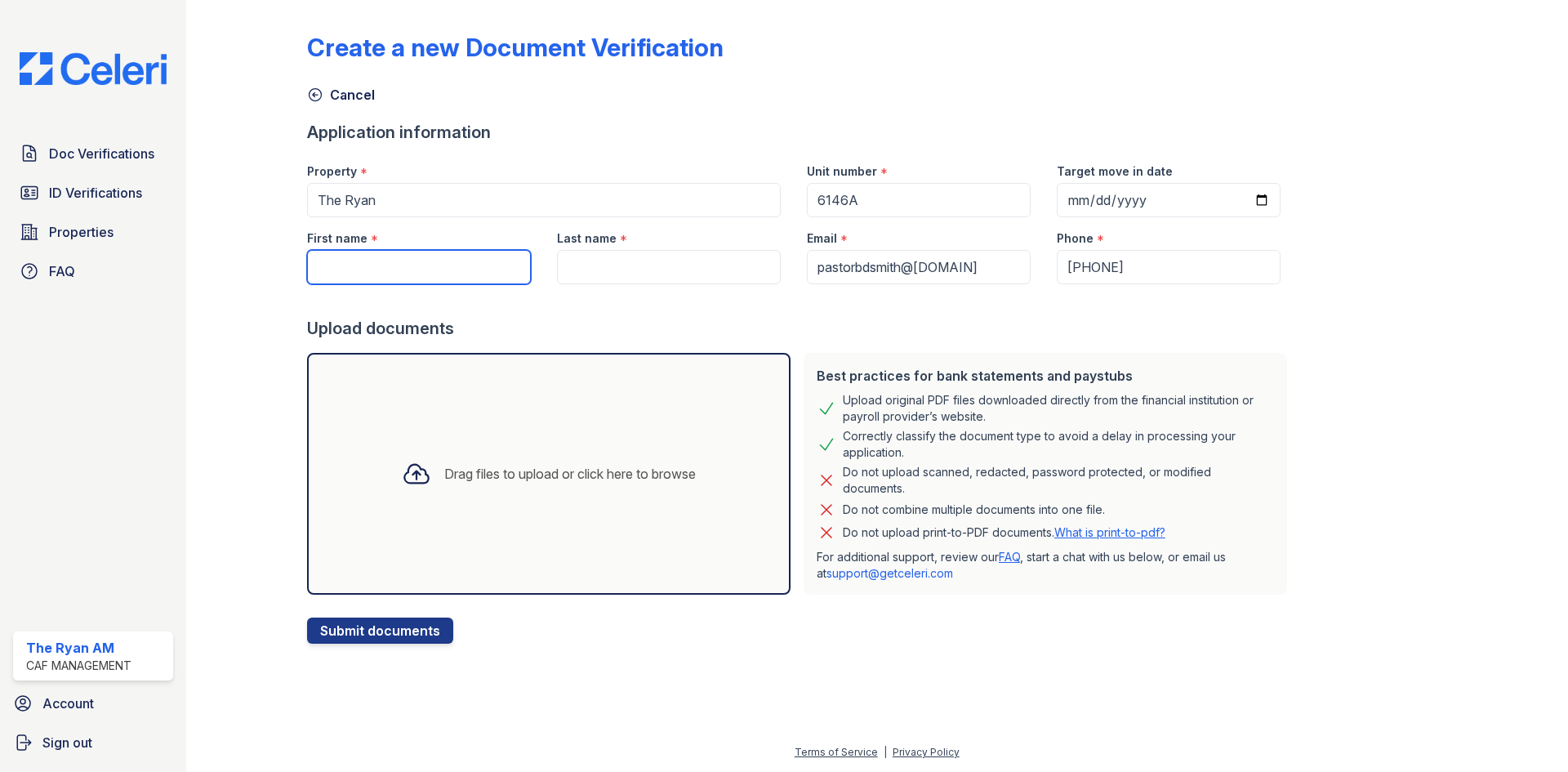 paste on "[LAST], [FIRST]" 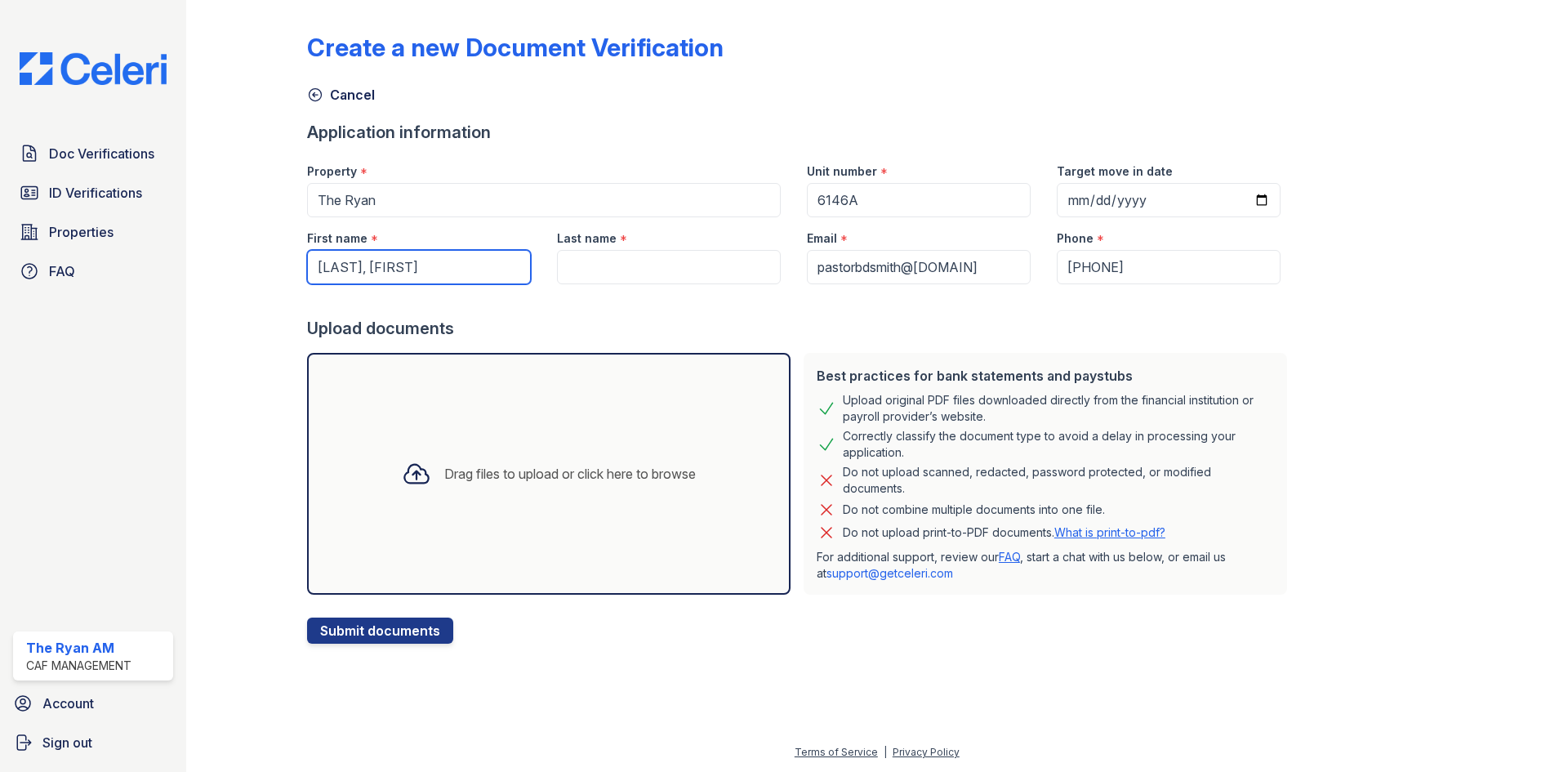 drag, startPoint x: 354, startPoint y: 266, endPoint x: 304, endPoint y: 266, distance: 50 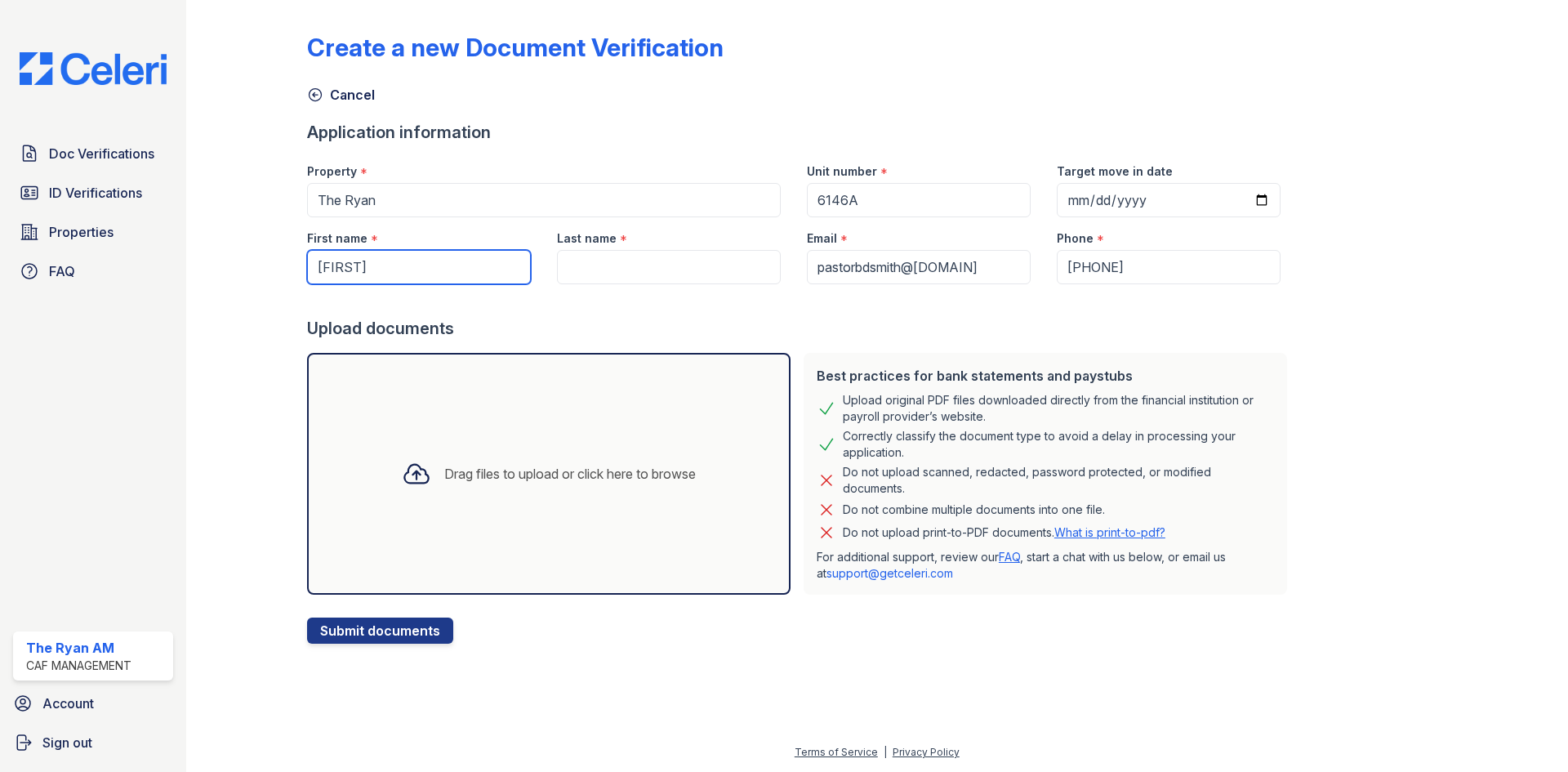 type on "[FIRST]" 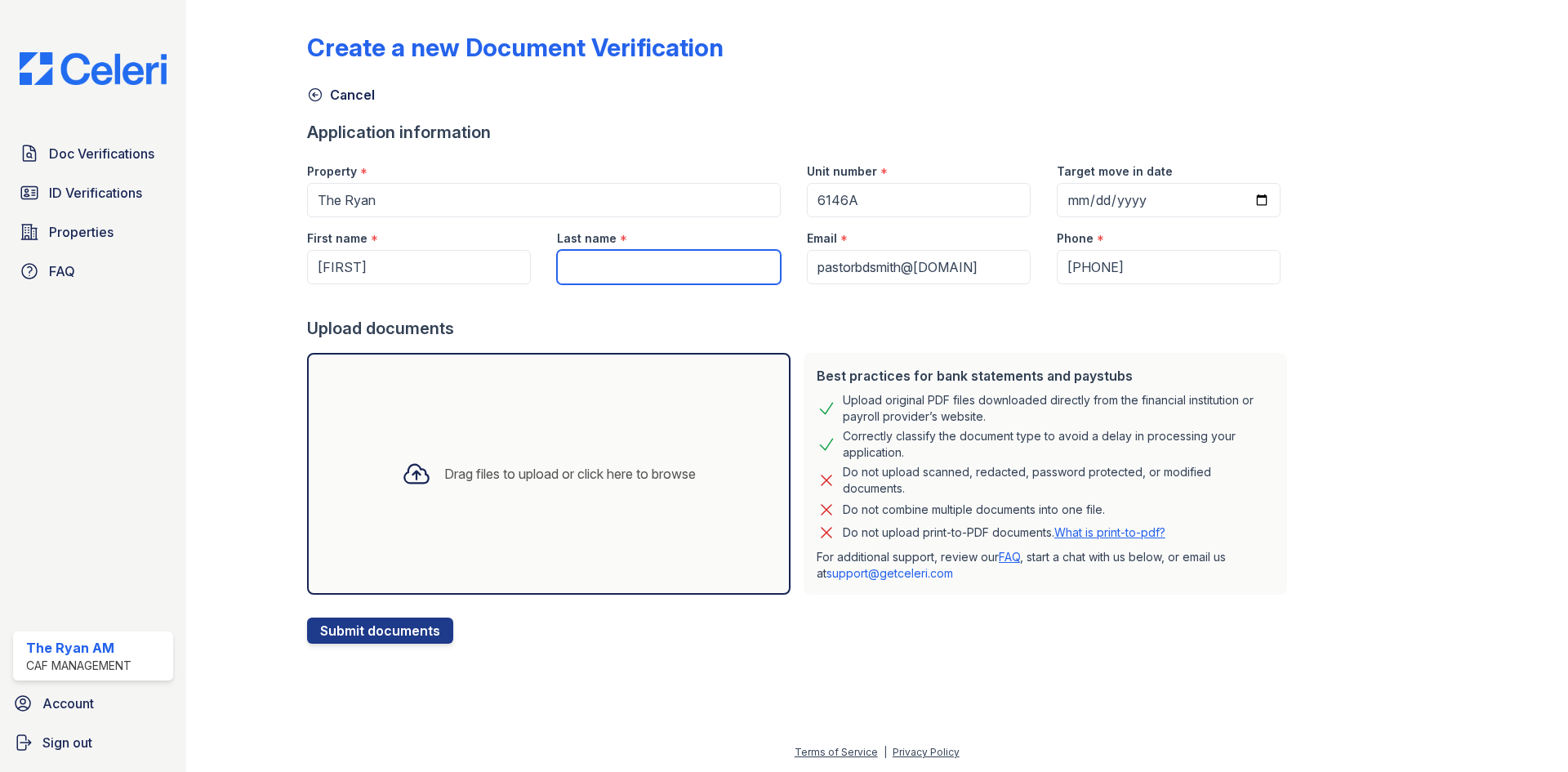 click on "Last name" at bounding box center [669, 267] 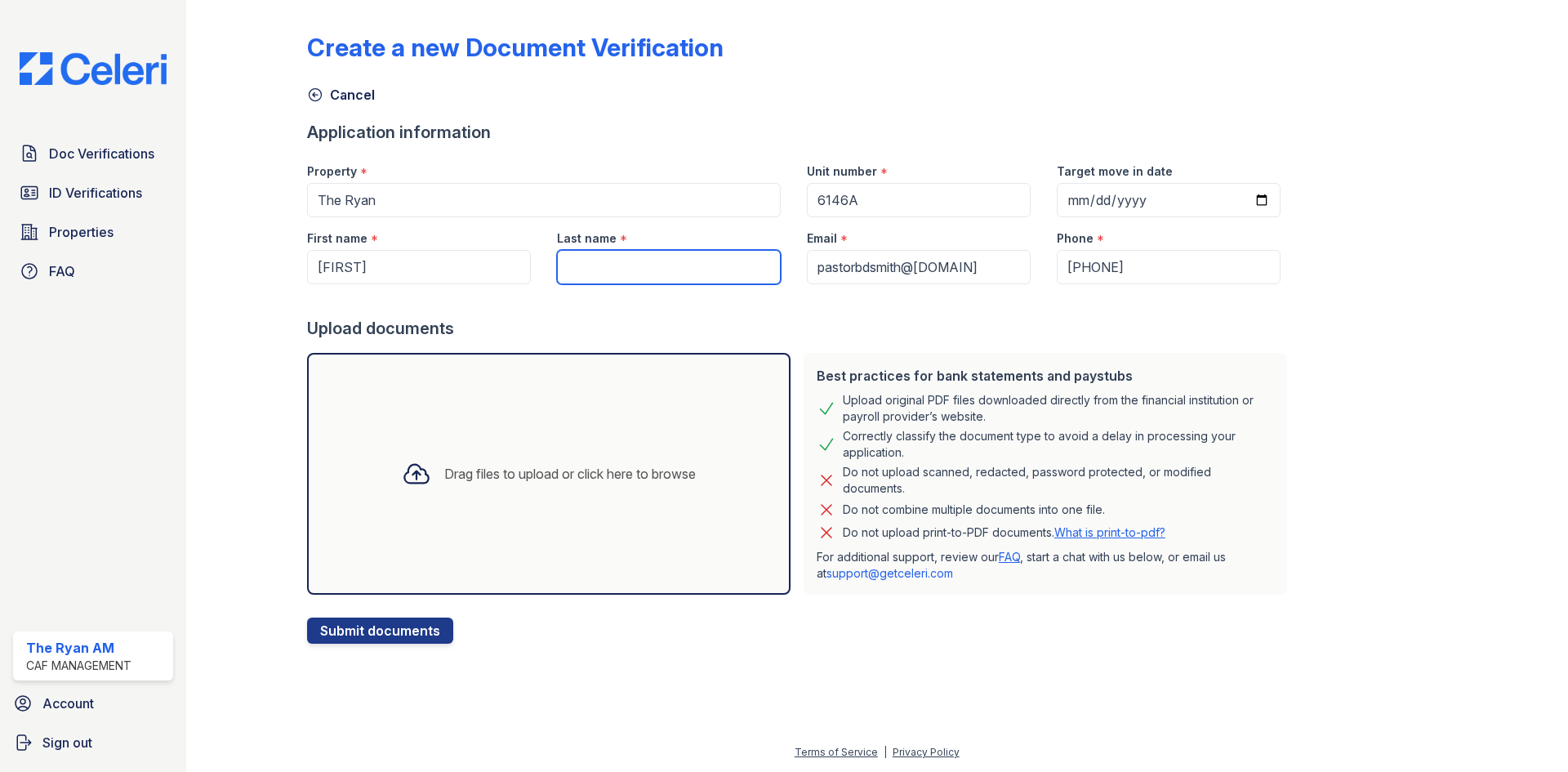 paste on "[LAST]," 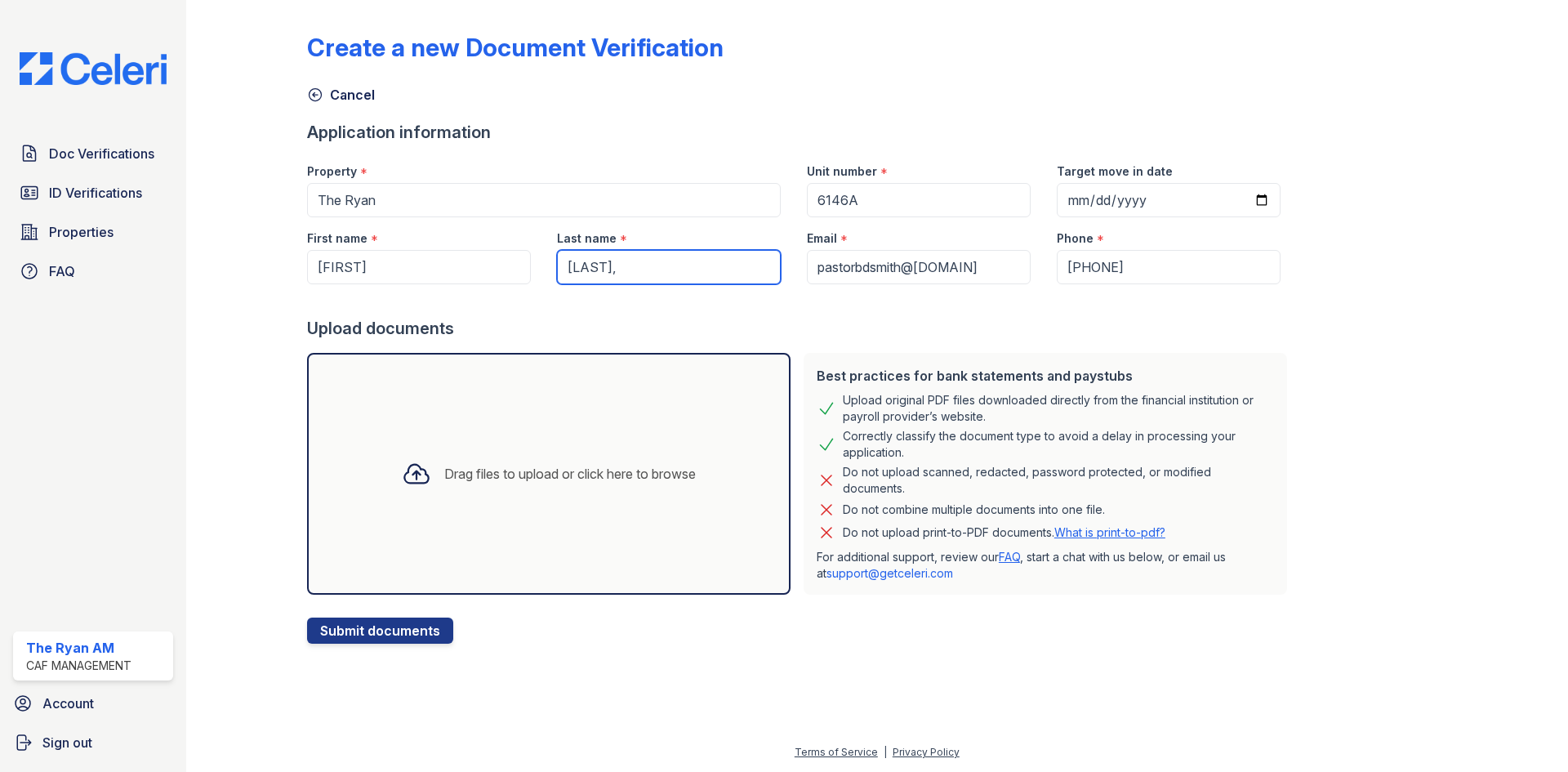 type on "[LAST]," 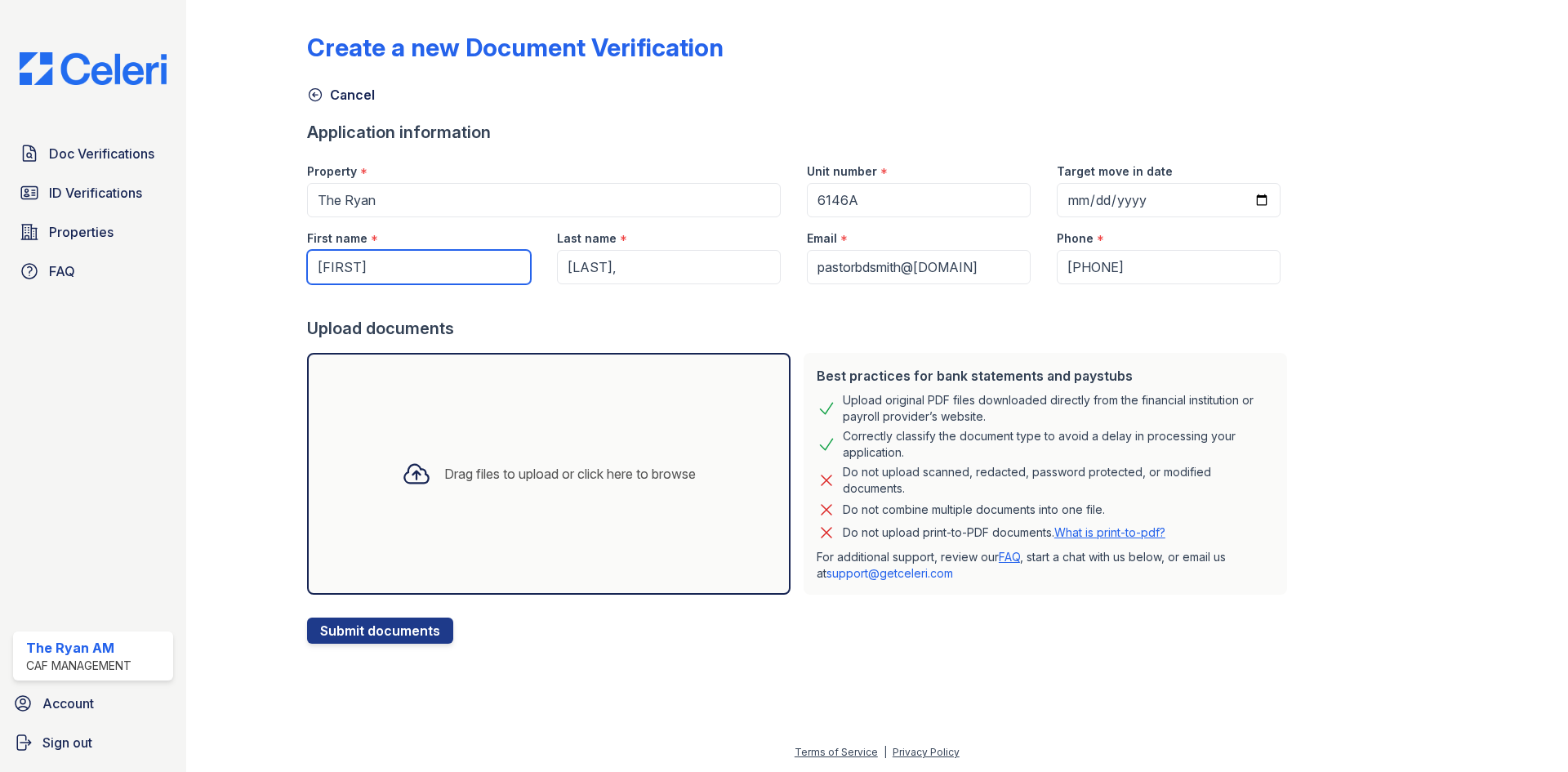 click on "[FIRST]" at bounding box center (419, 267) 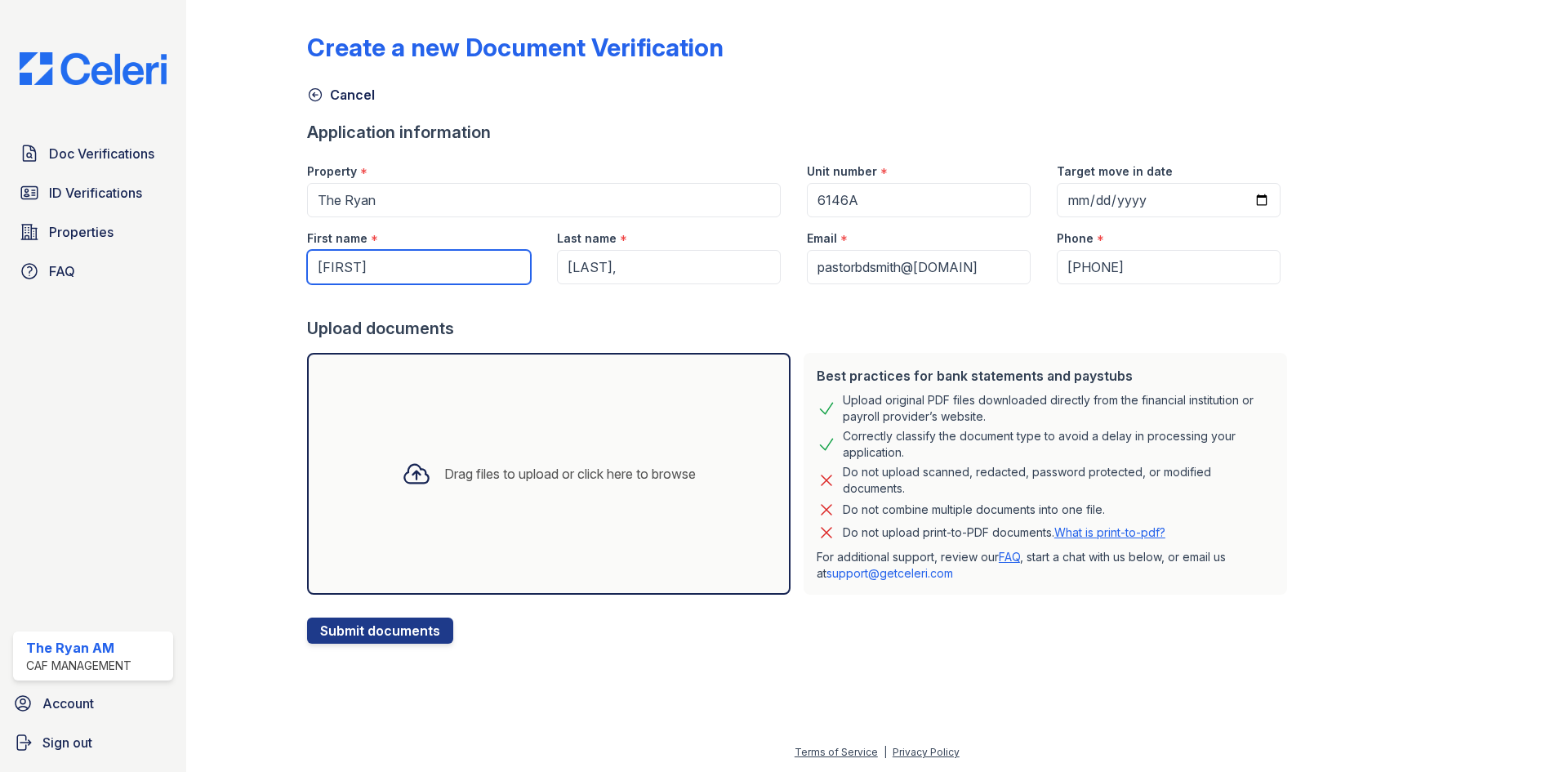 type on "[FIRST]" 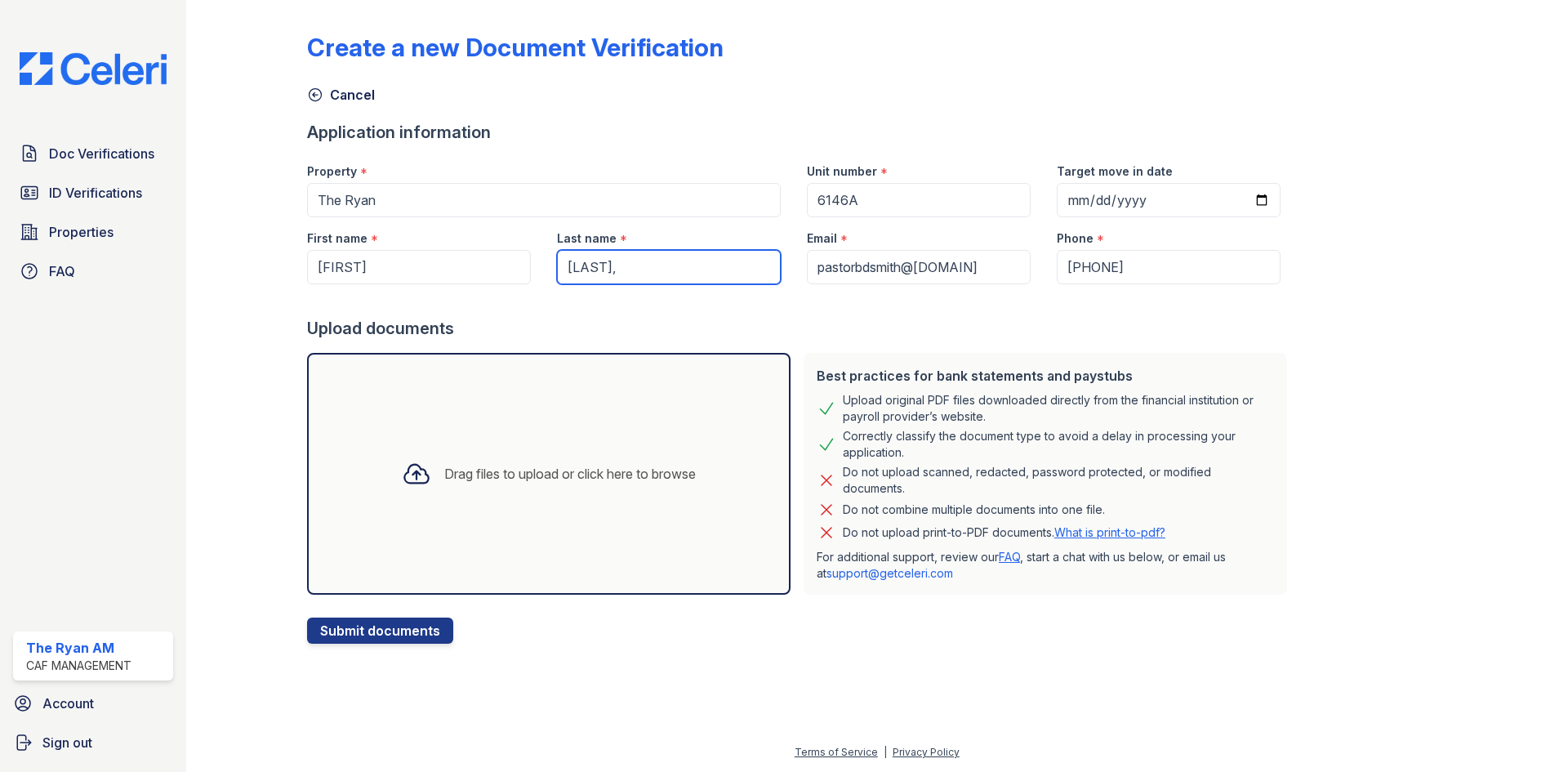 click on "[LAST]," at bounding box center (669, 267) 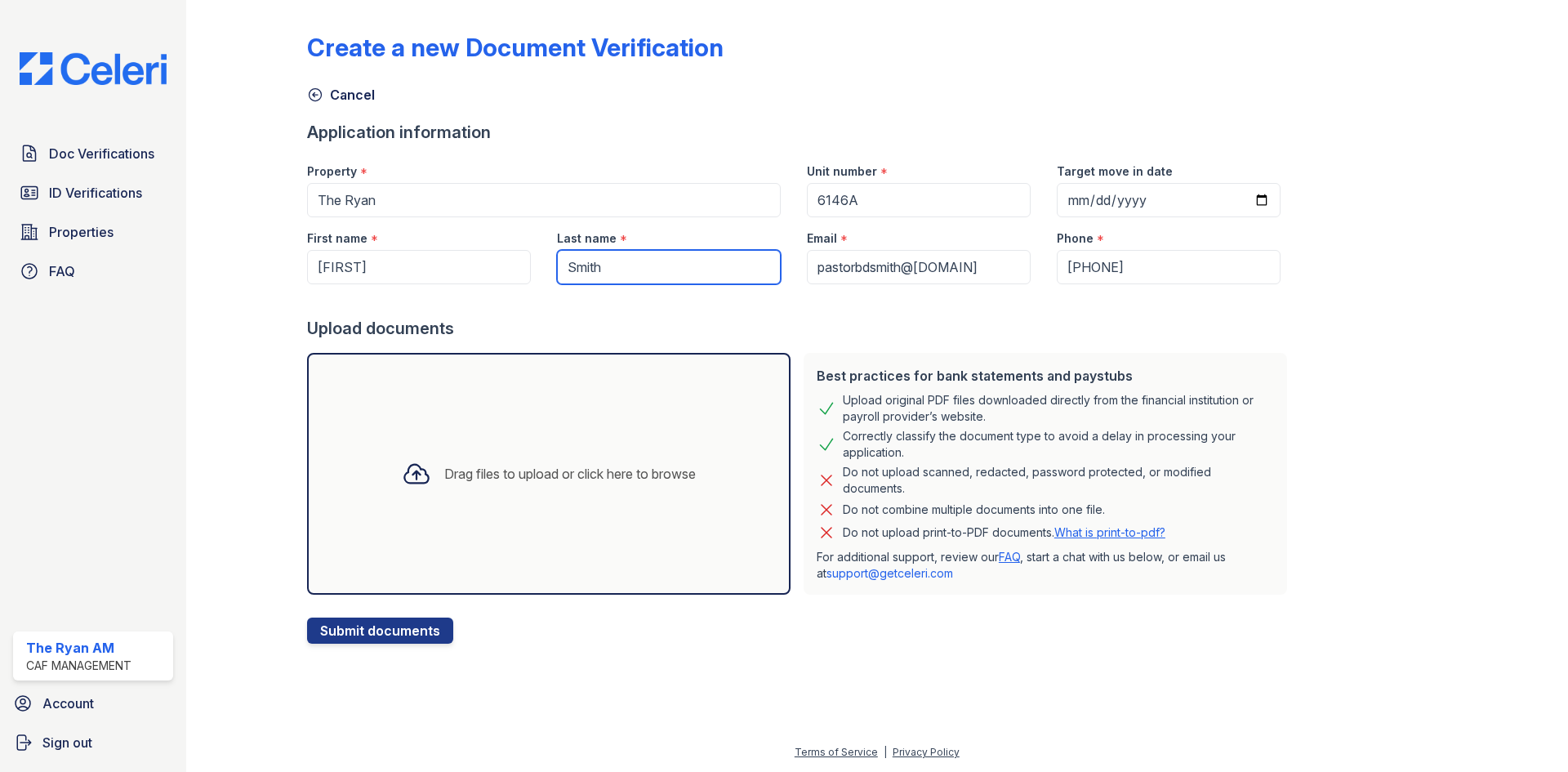 click on "Smith" at bounding box center [669, 267] 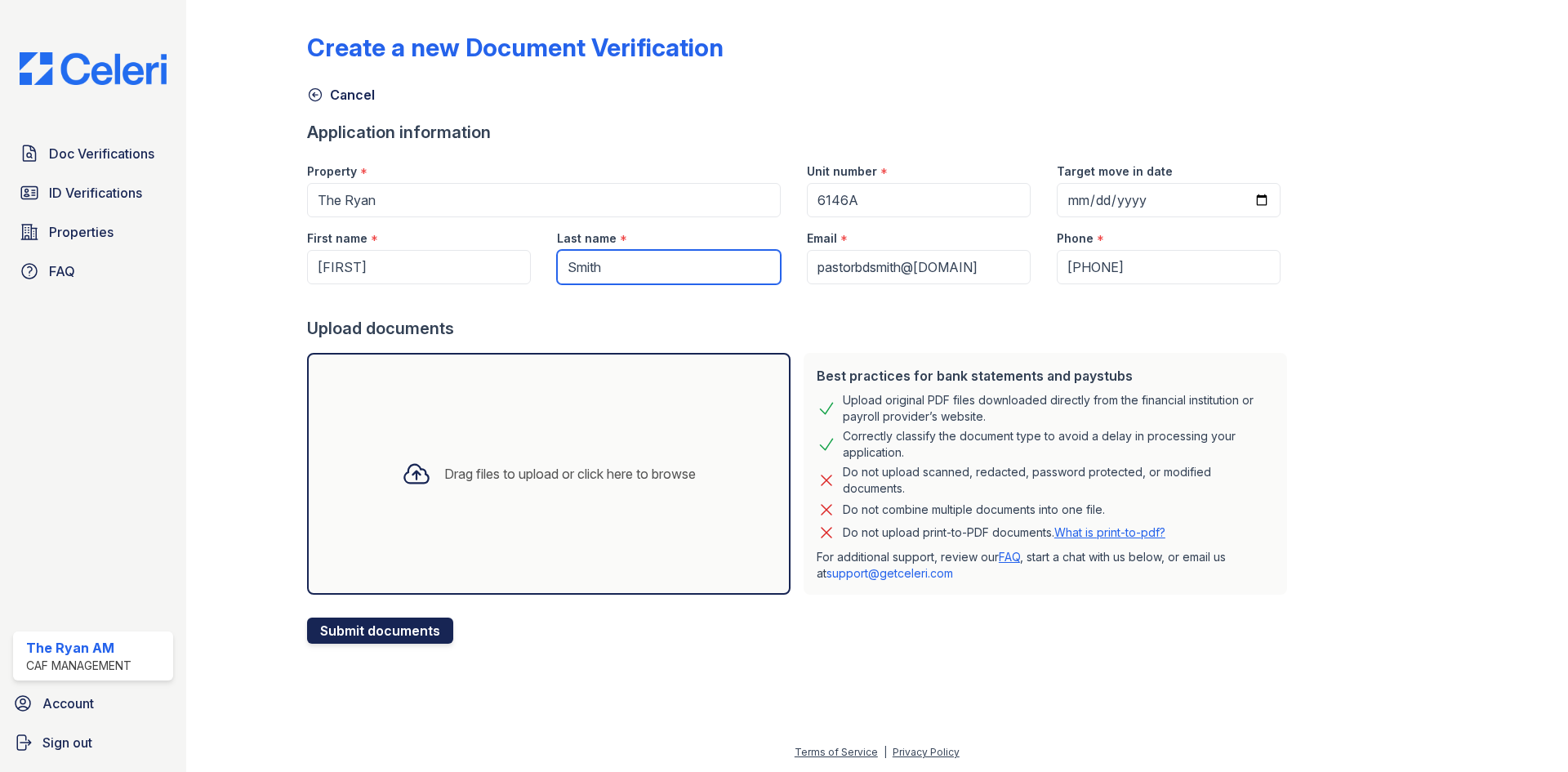 type on "Smith" 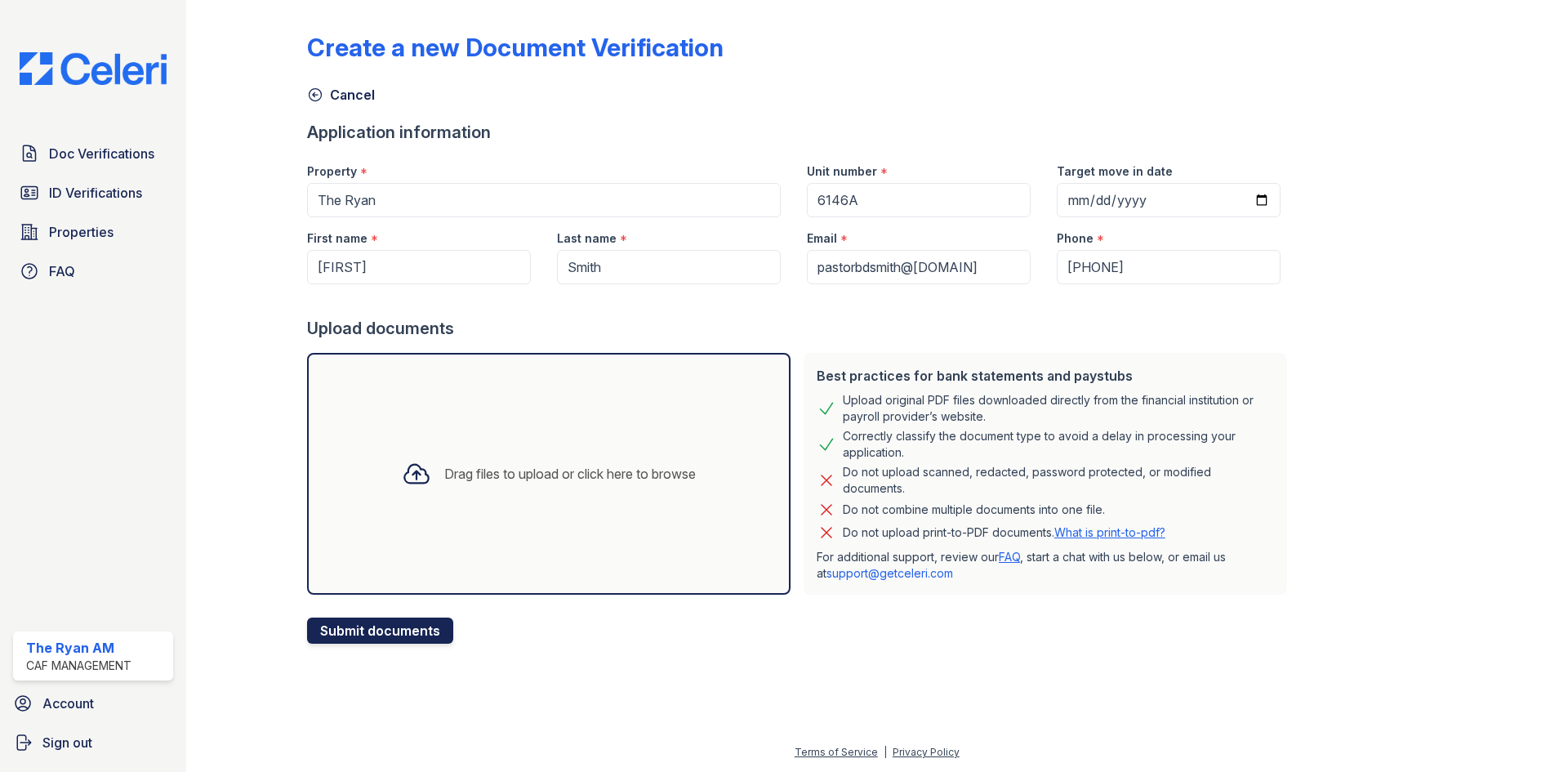click on "Submit documents" at bounding box center (380, 631) 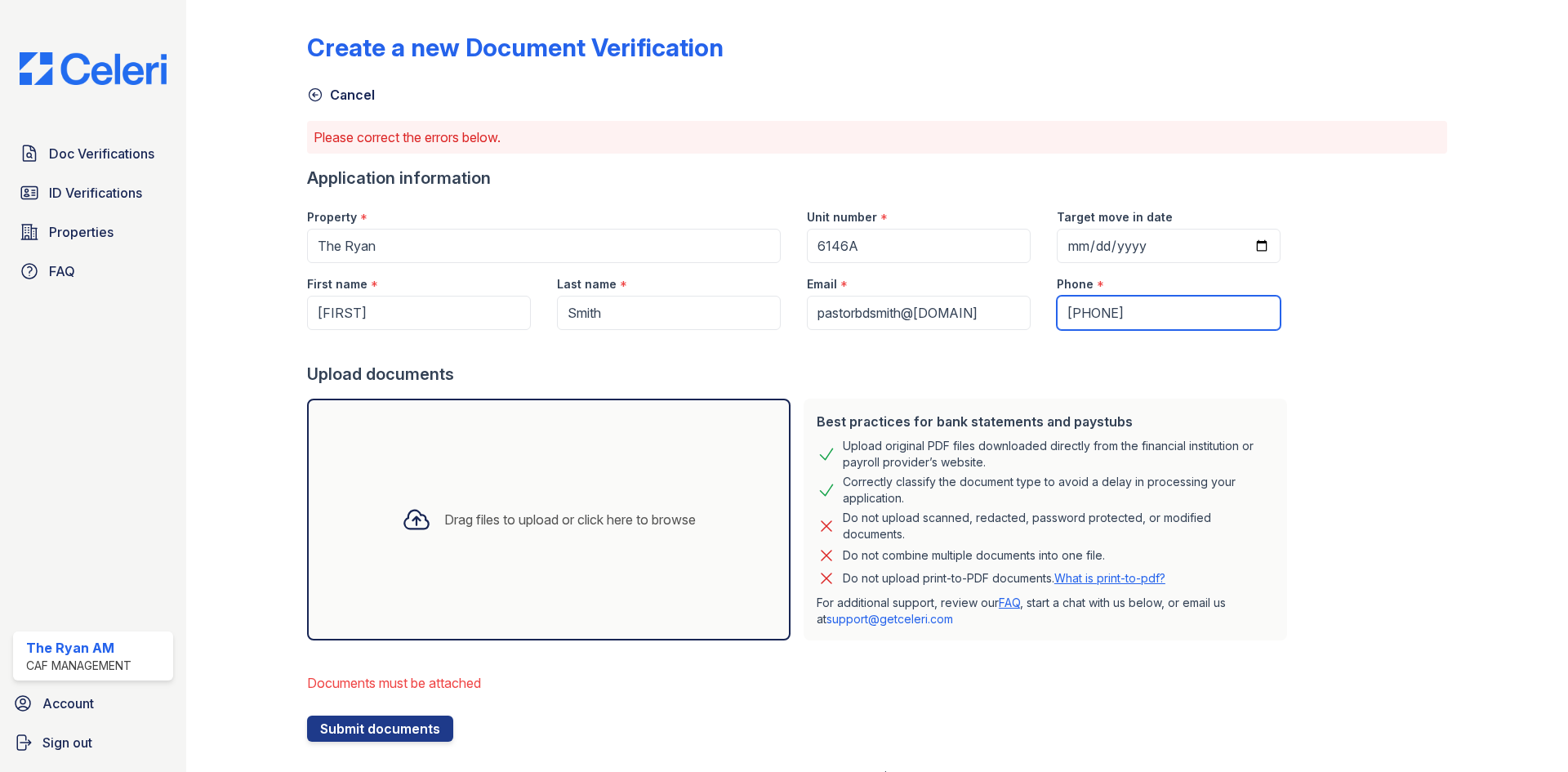 click on "[PHONE]" at bounding box center (1169, 313) 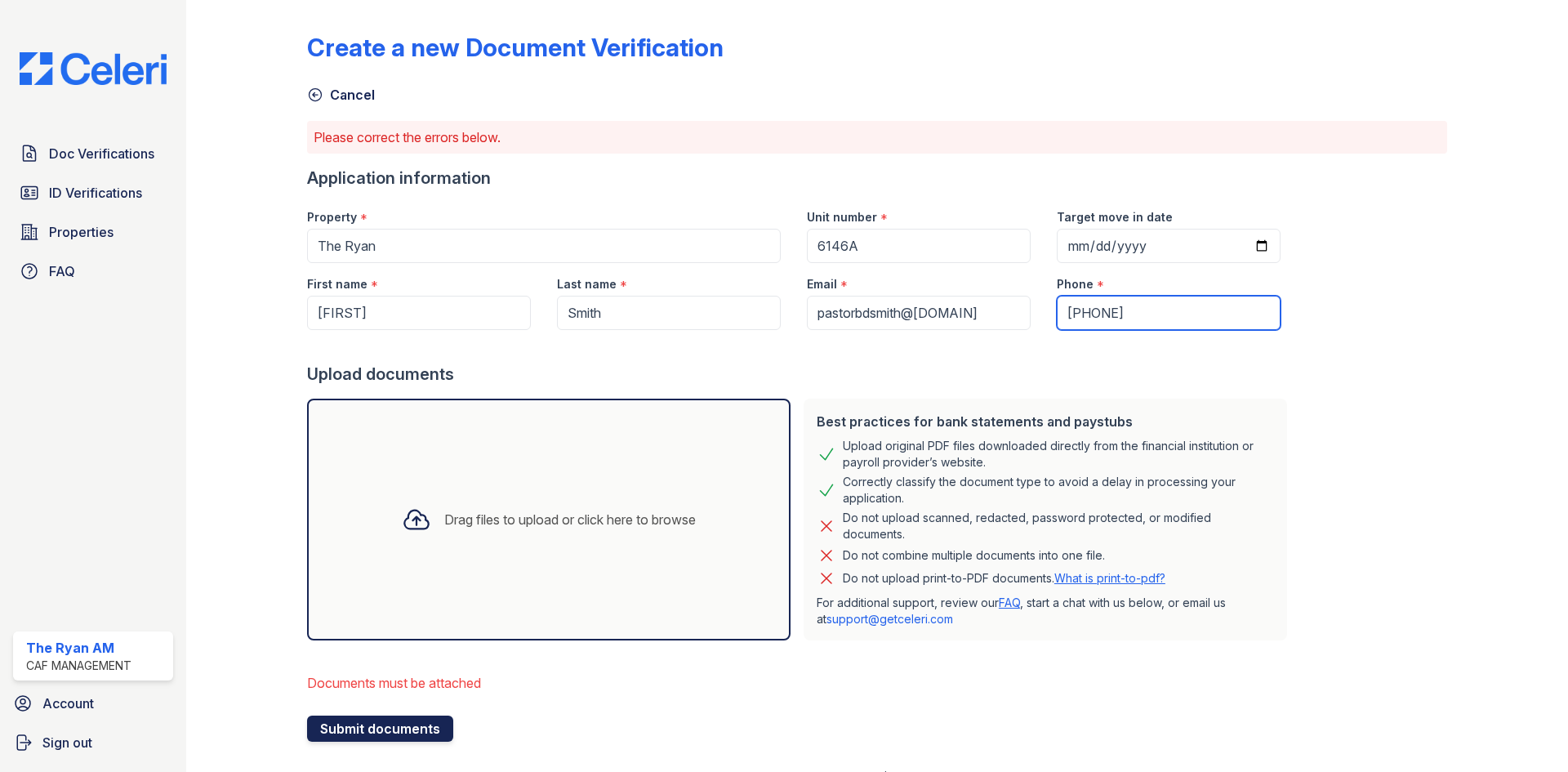 type on "[PHONE]" 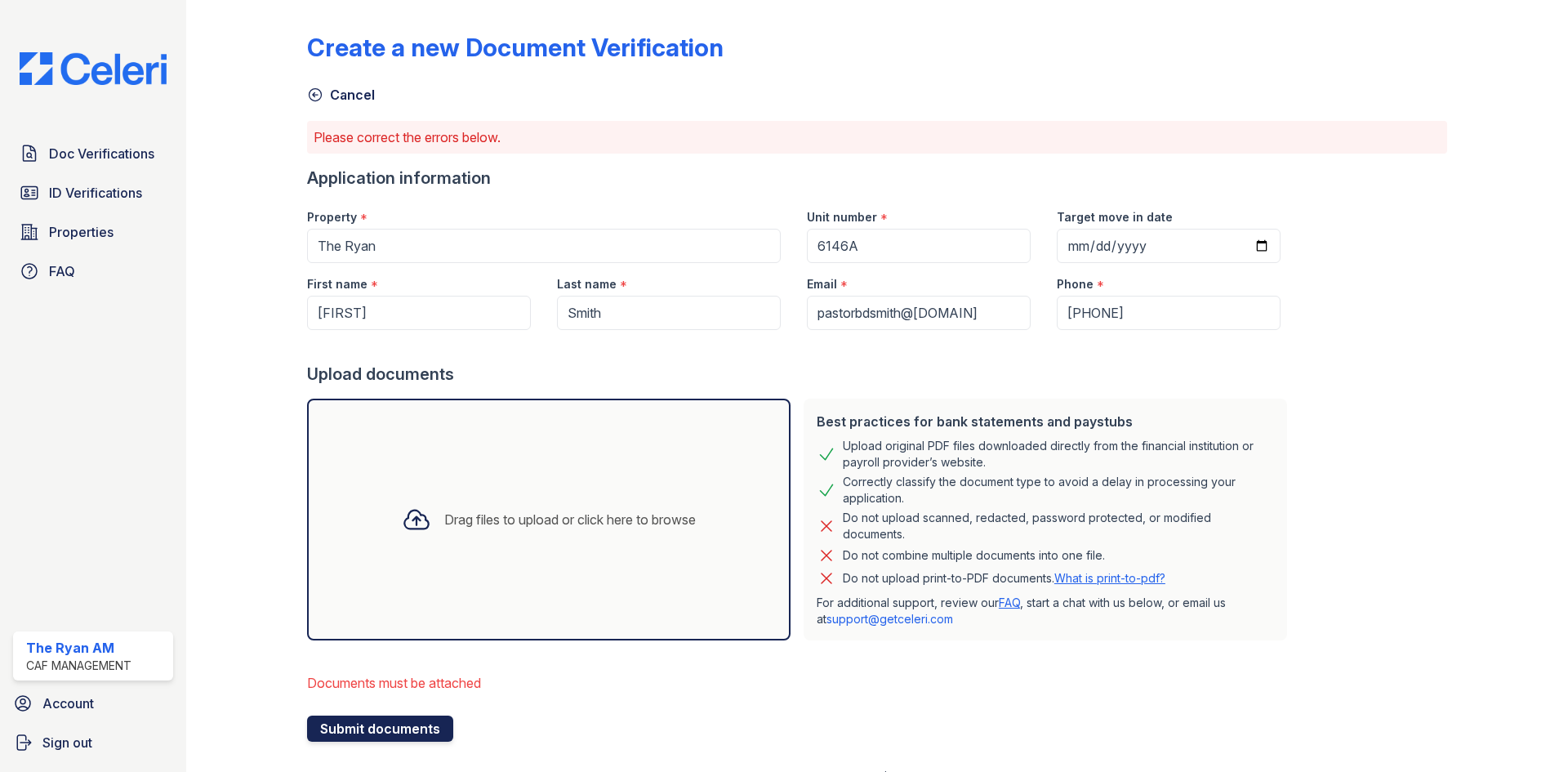 click on "Submit documents" at bounding box center (380, 729) 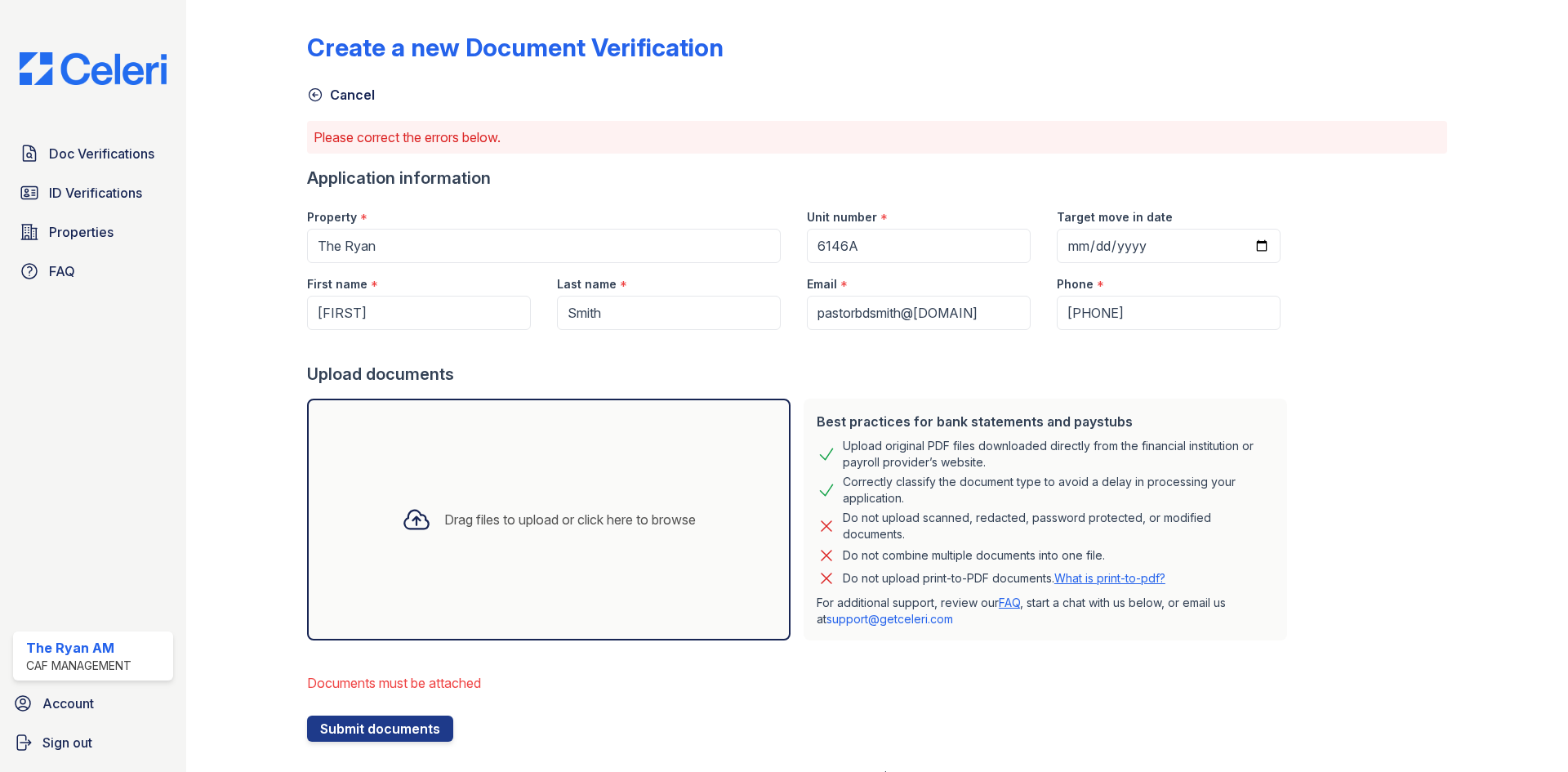 click on "Drag files to upload or click here to browse" at bounding box center [549, 520] 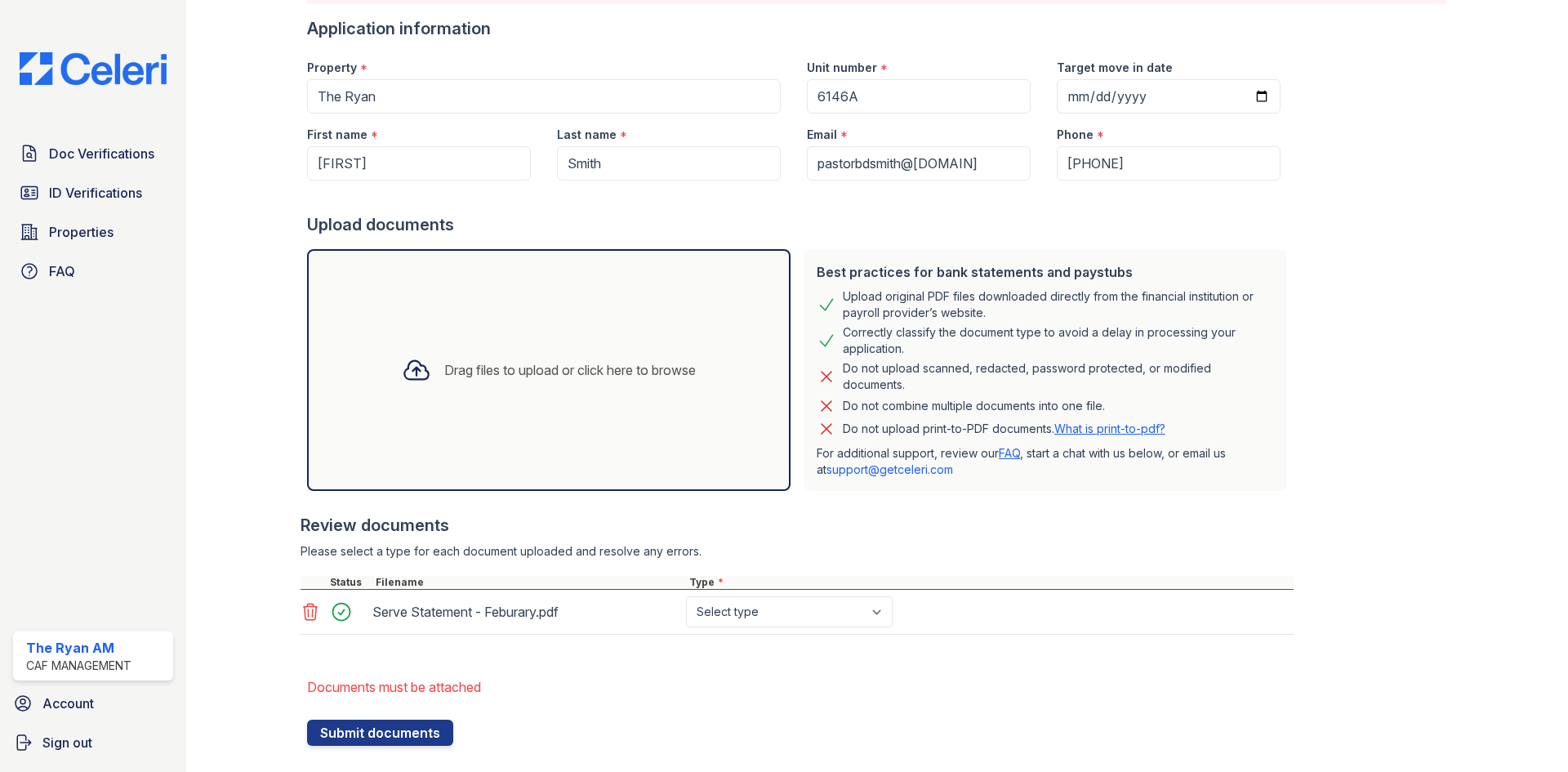 scroll, scrollTop: 179, scrollLeft: 0, axis: vertical 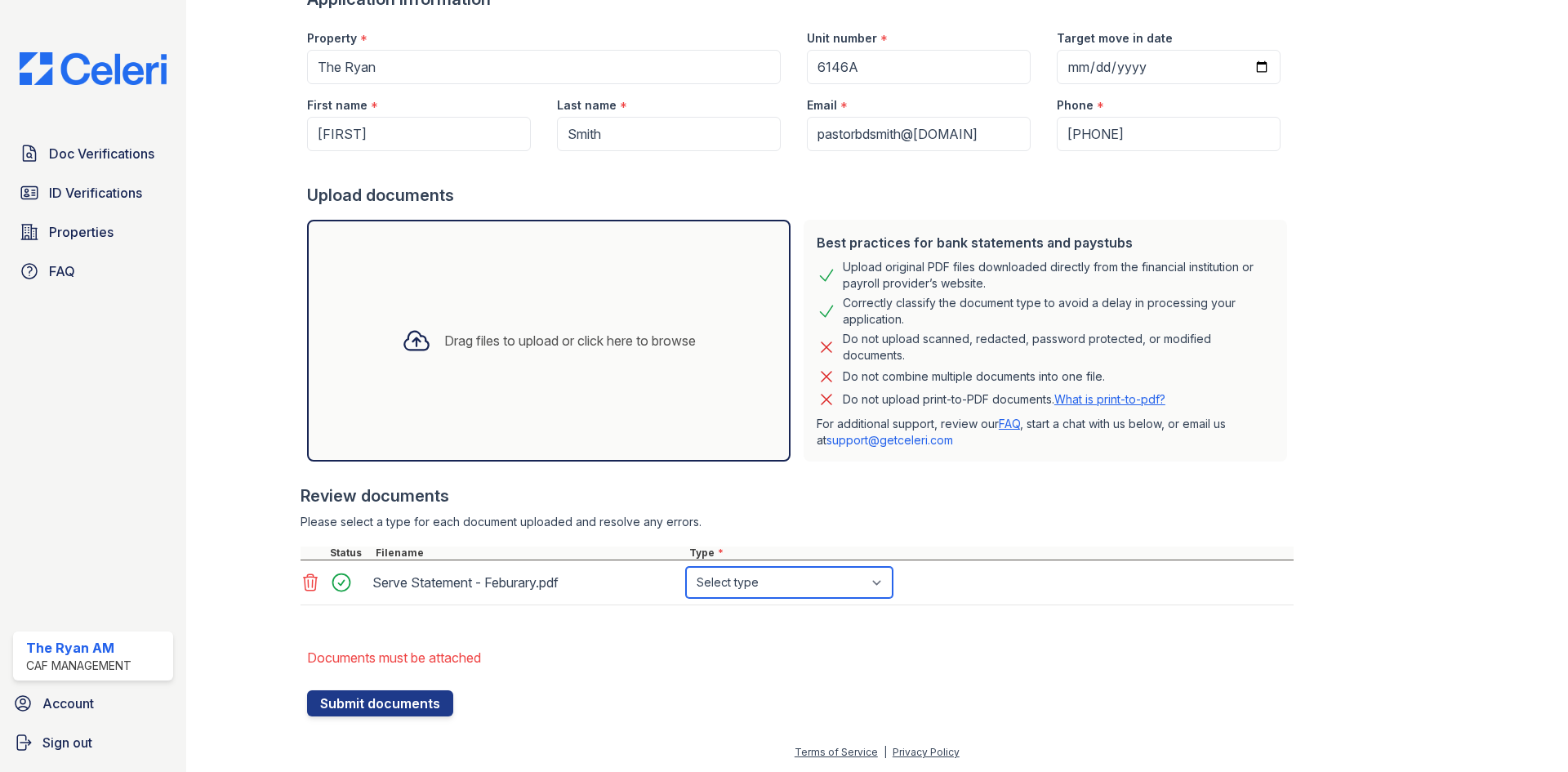 click on "Select type
Paystub
Bank Statement
Offer Letter
Tax Documents
Benefit Award Letter
Investment Account Statement
Other" at bounding box center (789, 582) 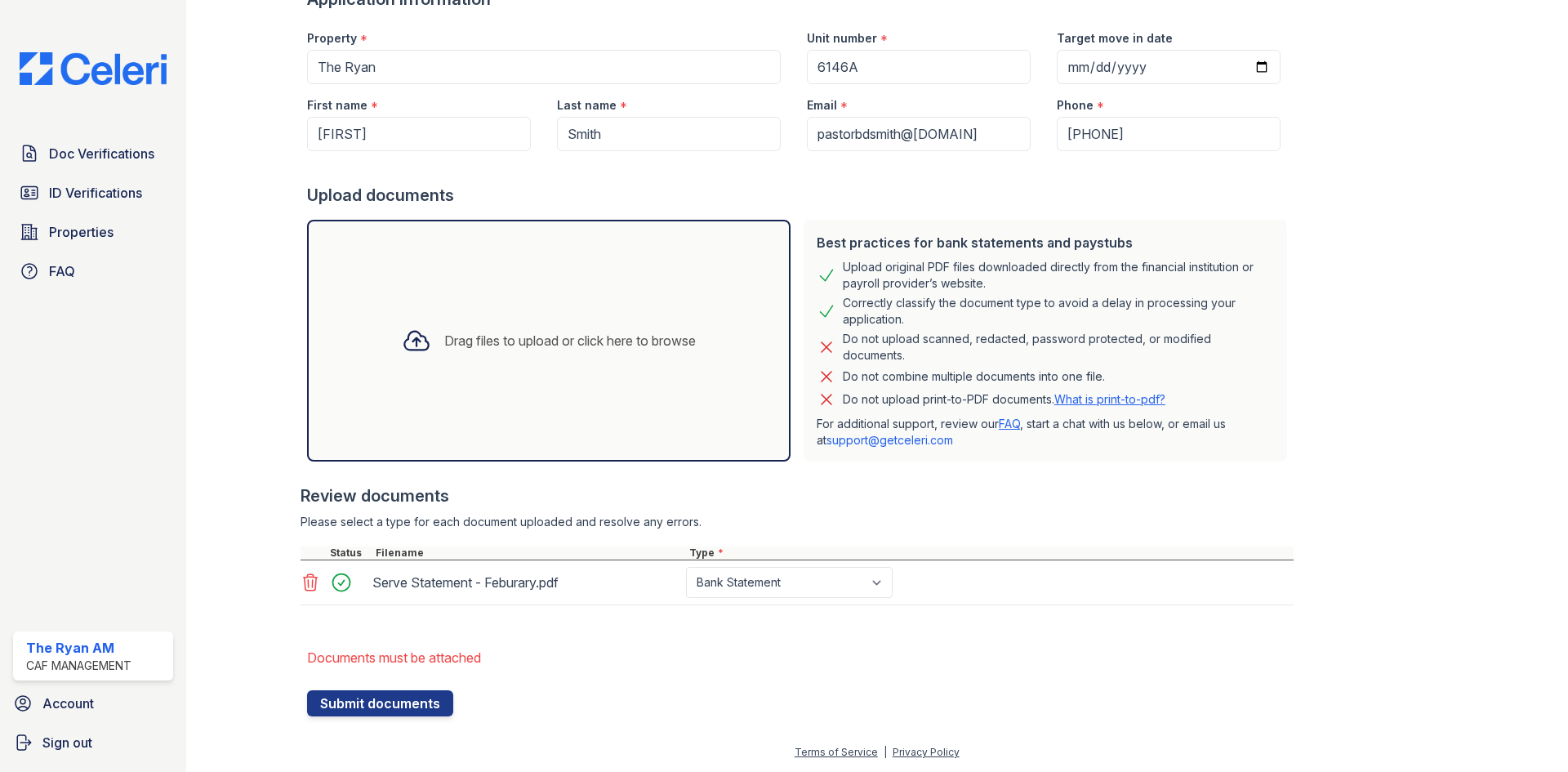 click on "Drag files to upload or click here to browse" at bounding box center [549, 341] 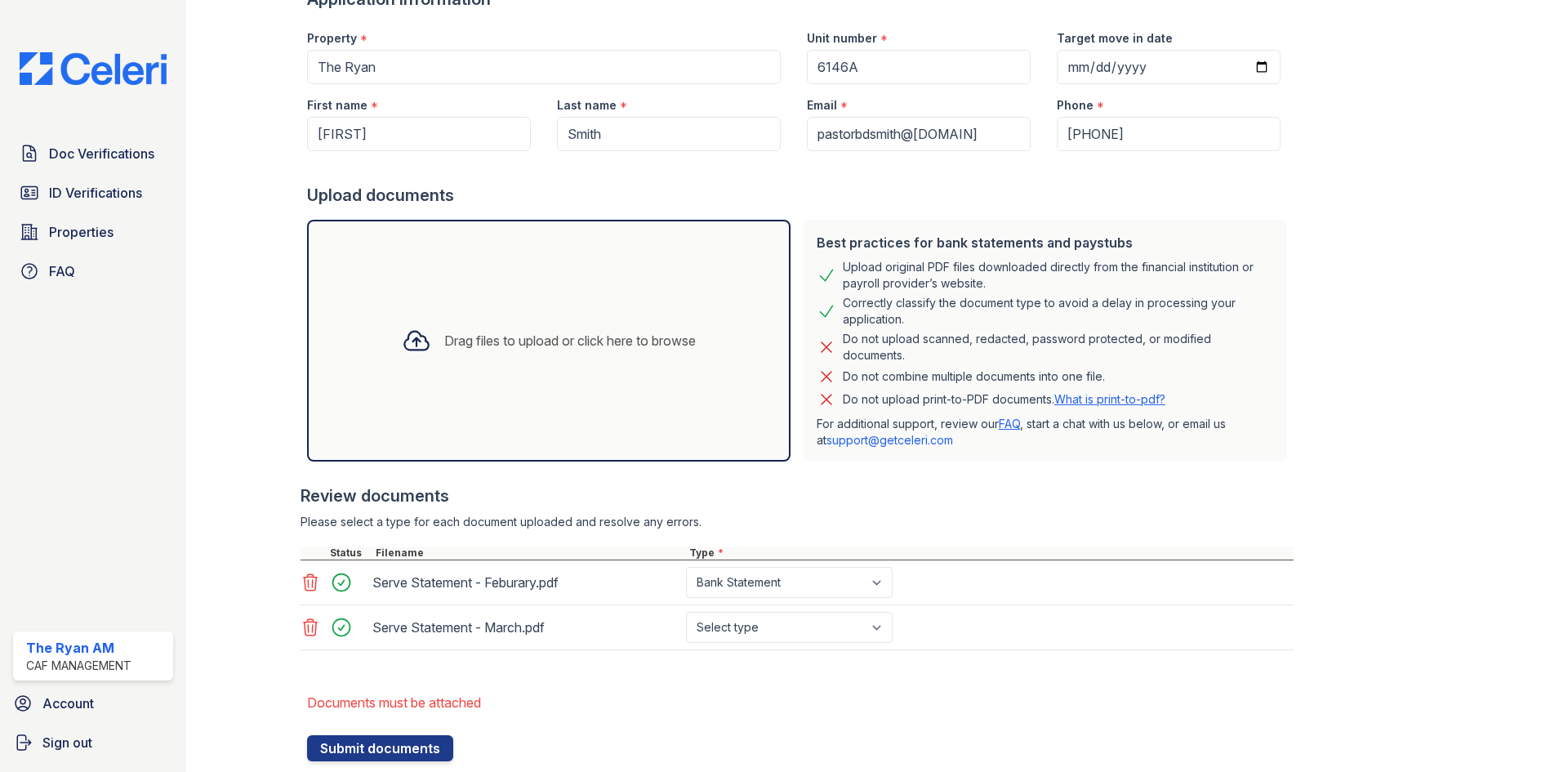 click on "Drag files to upload or click here to browse" at bounding box center (570, 341) 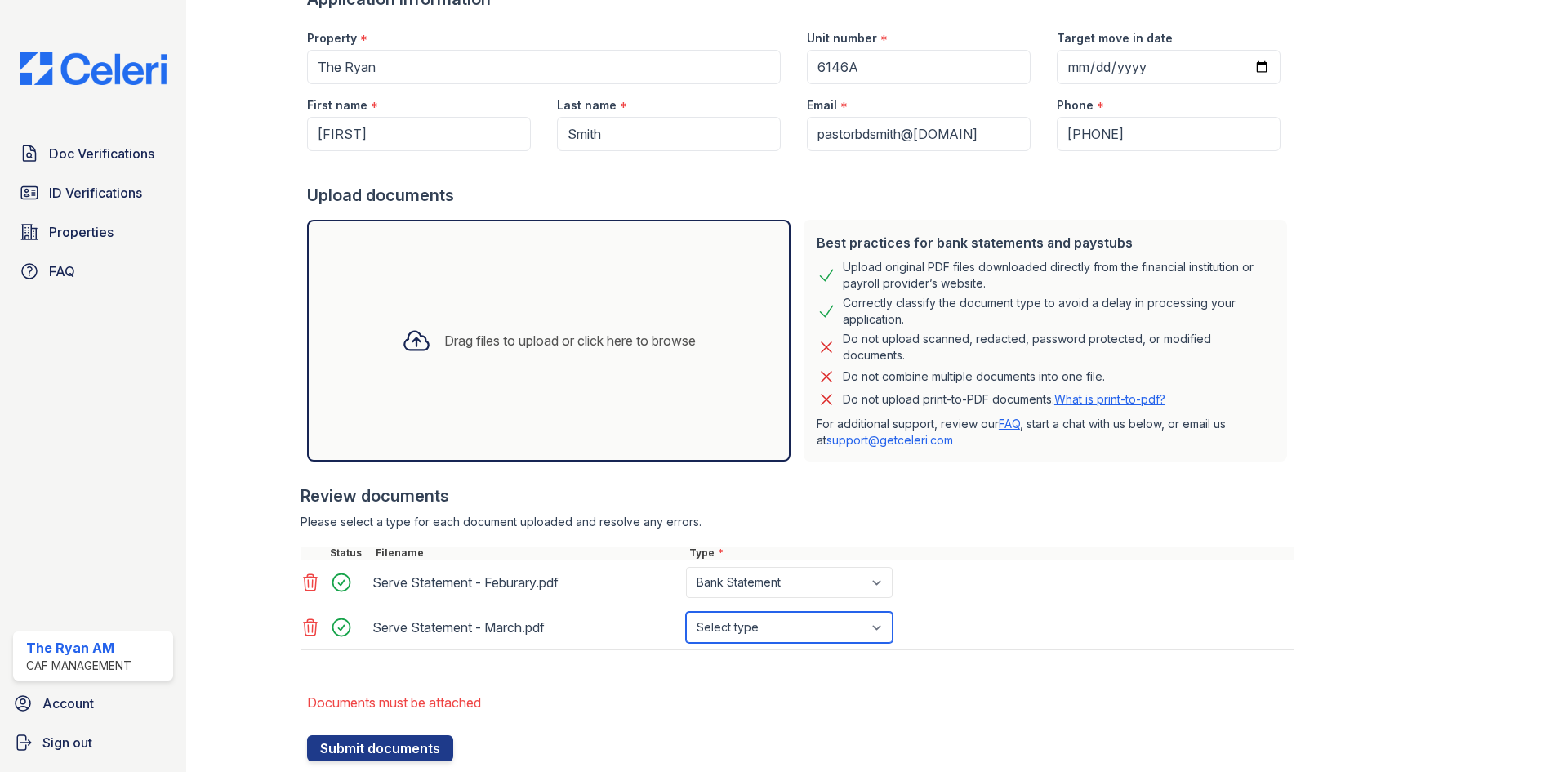 click on "Select type
Paystub
Bank Statement
Offer Letter
Tax Documents
Benefit Award Letter
Investment Account Statement
Other" at bounding box center (789, 627) 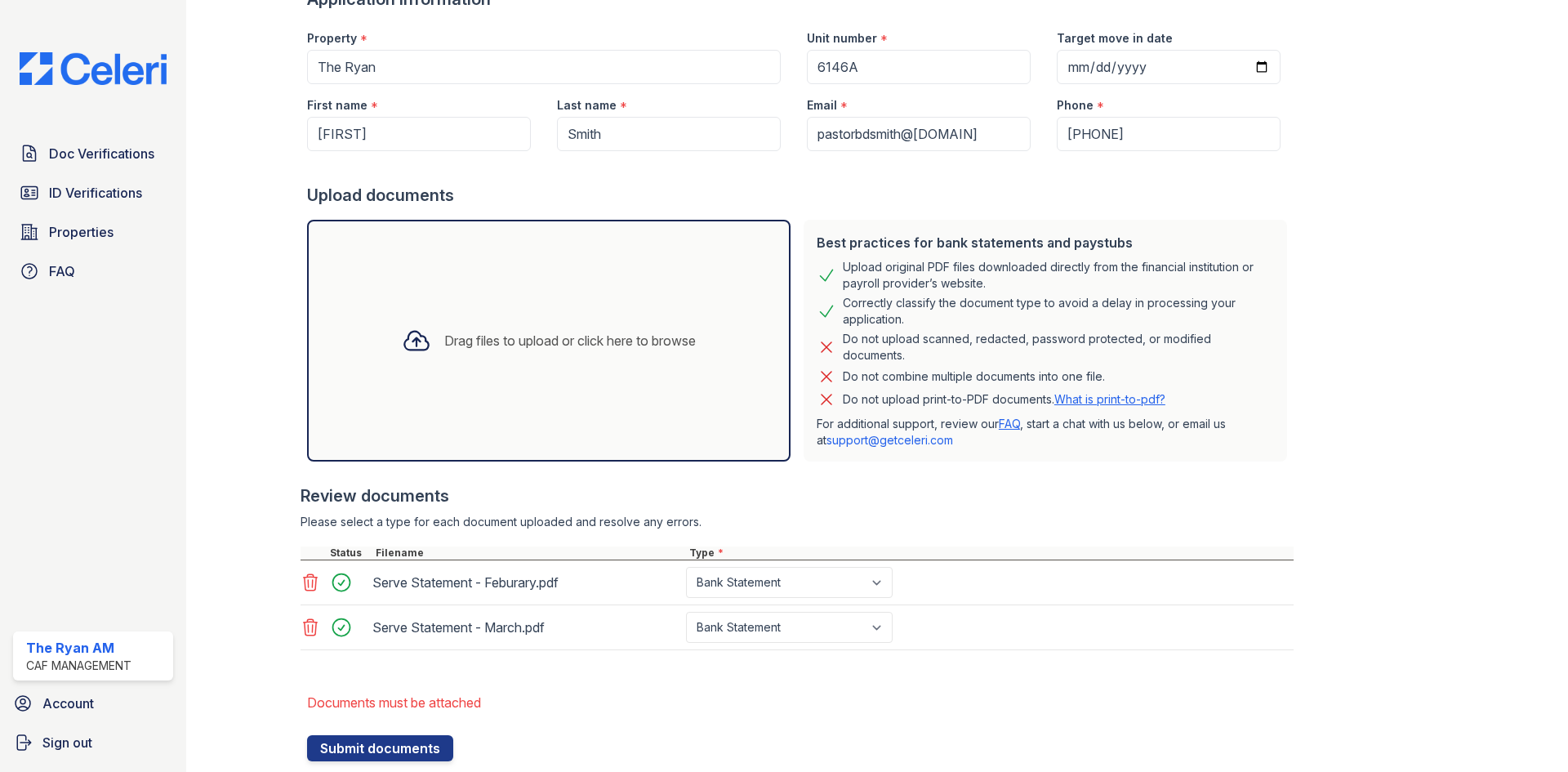 click on "Drag files to upload or click here to browse" at bounding box center [570, 341] 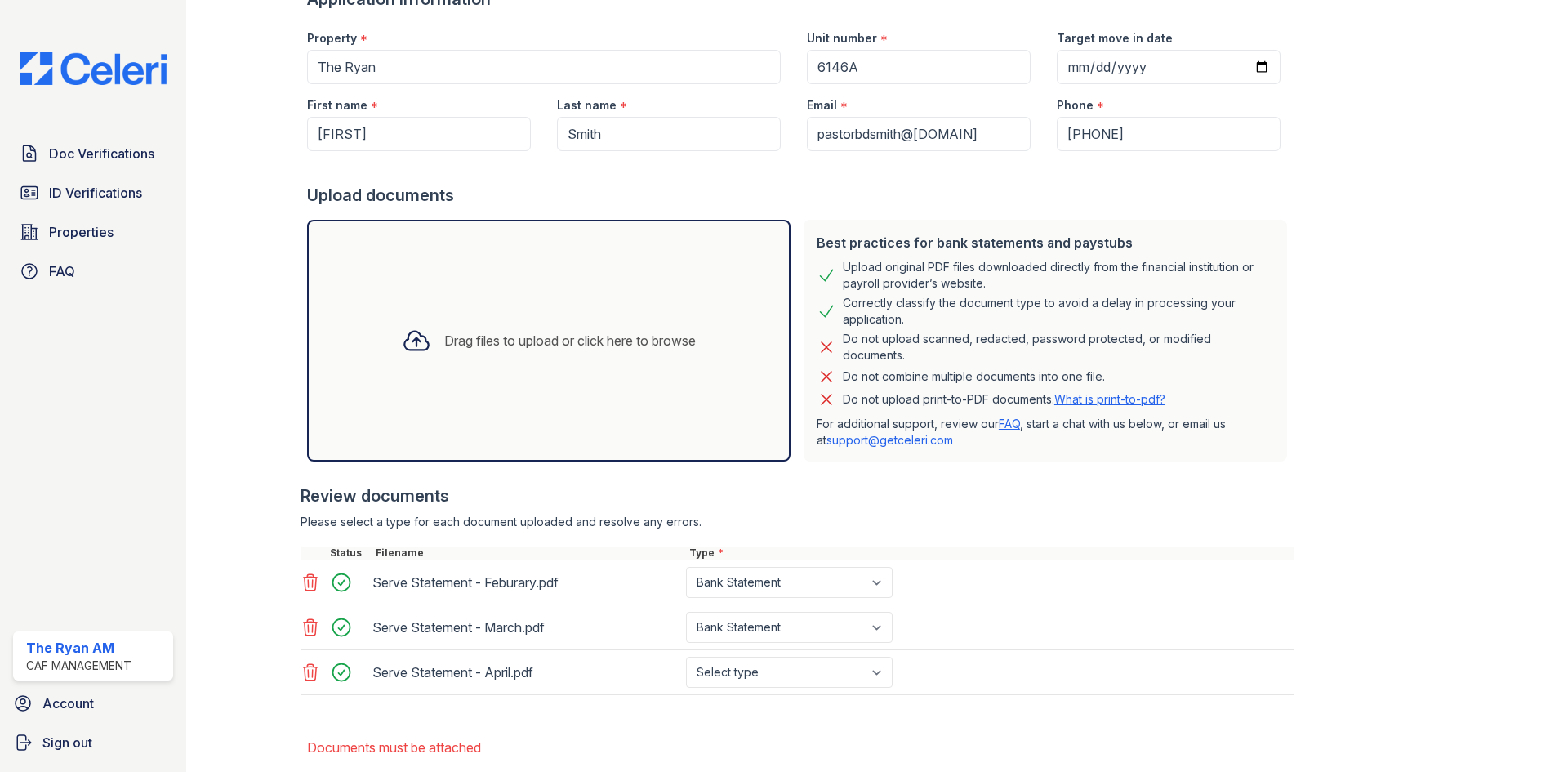 click on "Drag files to upload or click here to browse" at bounding box center [570, 341] 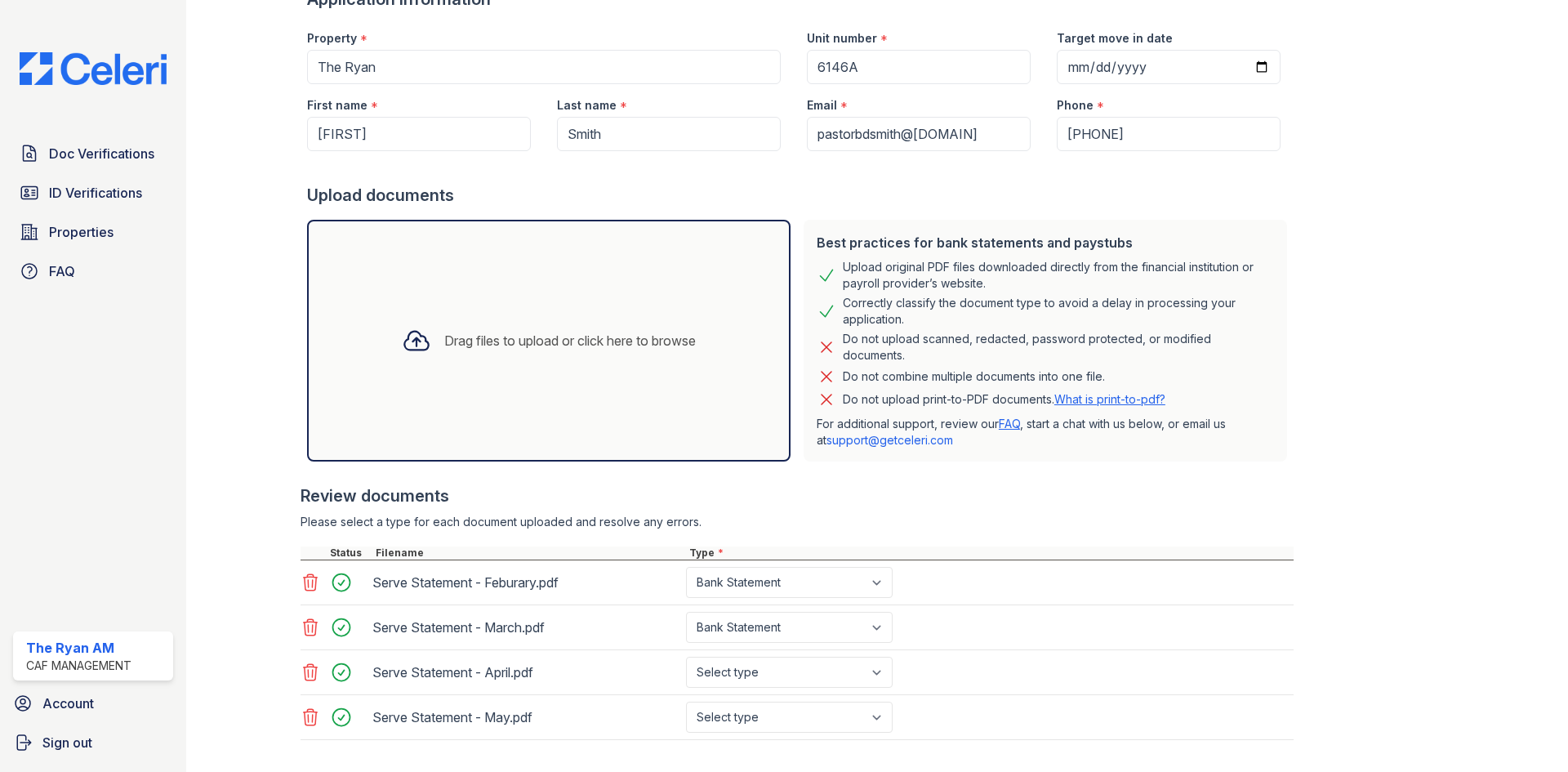 click on "Drag files to upload or click here to browse" at bounding box center [549, 341] 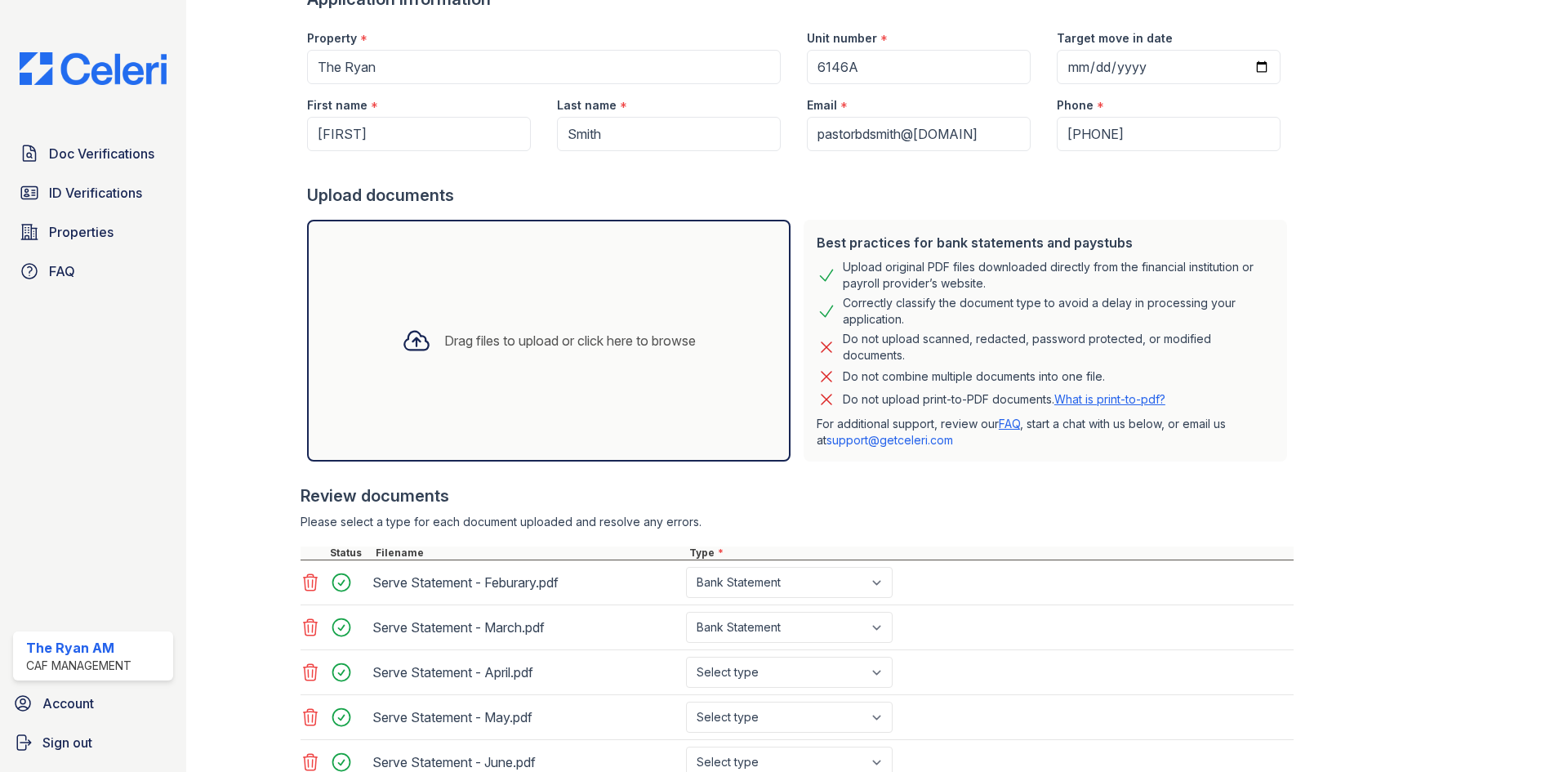 click on "Drag files to upload or click here to browse" at bounding box center (549, 341) 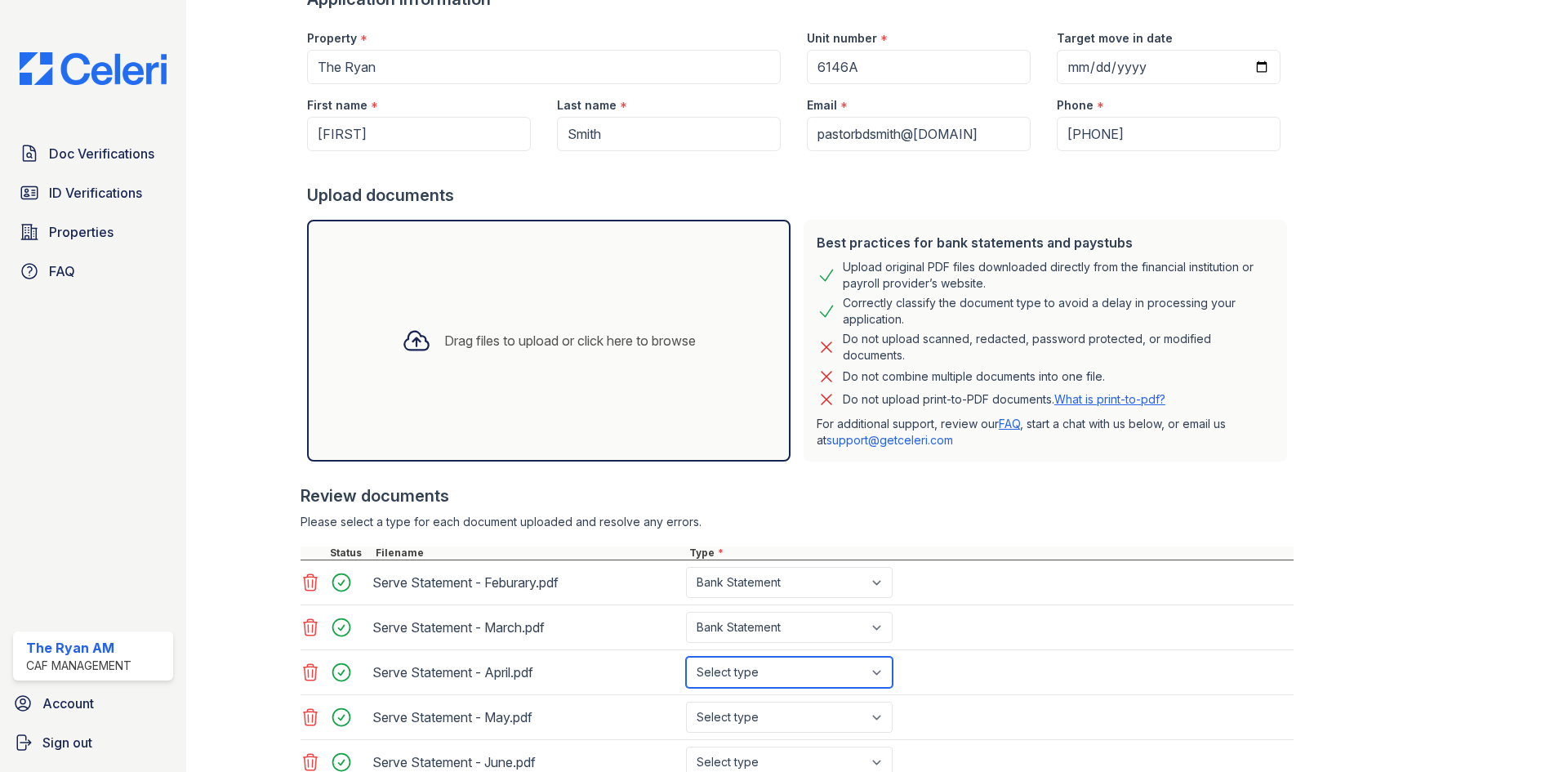 click on "Select type
Paystub
Bank Statement
Offer Letter
Tax Documents
Benefit Award Letter
Investment Account Statement
Other" at bounding box center (789, 672) 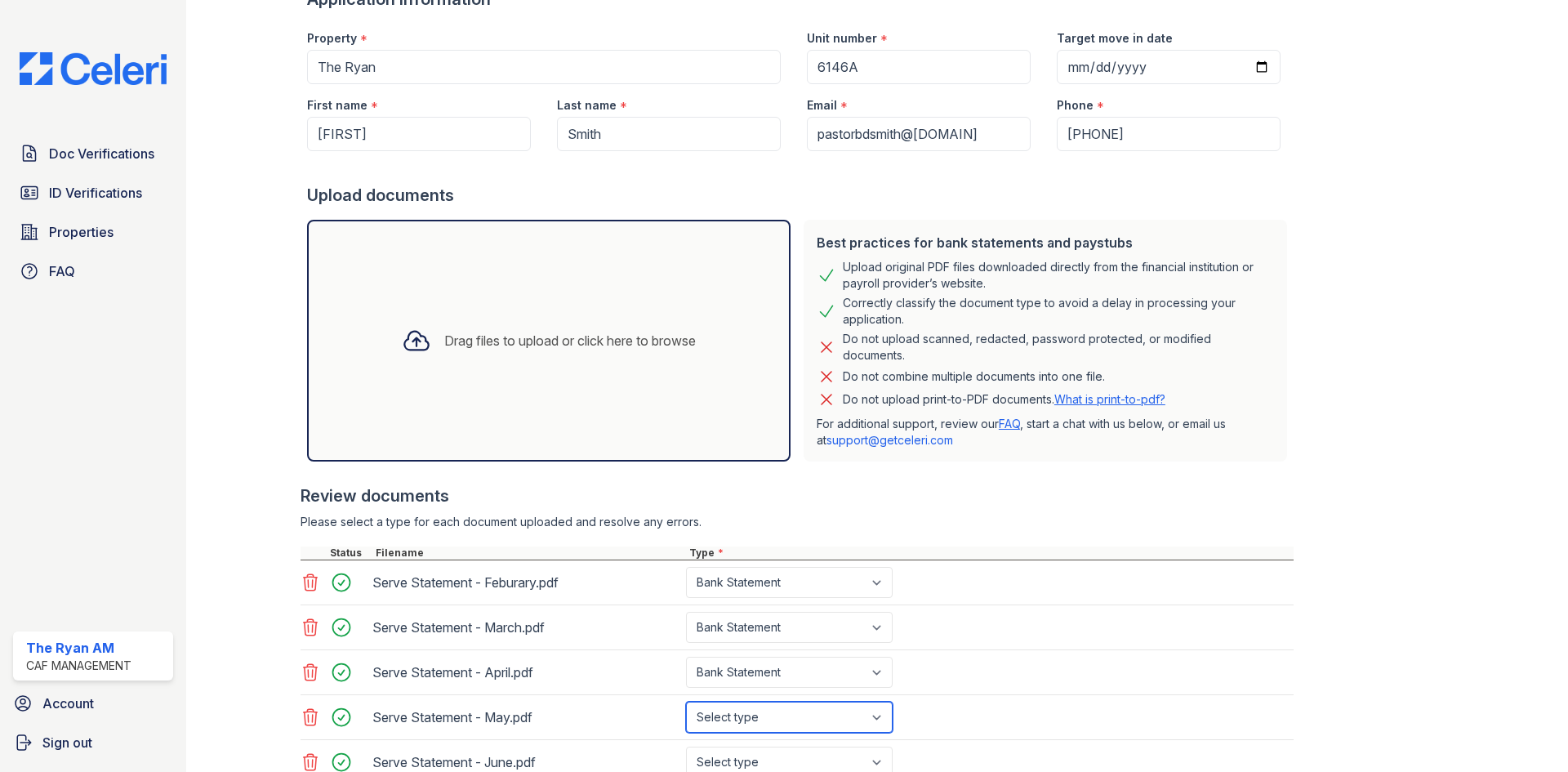 click on "Select type
Paystub
Bank Statement
Offer Letter
Tax Documents
Benefit Award Letter
Investment Account Statement
Other" at bounding box center [789, 717] 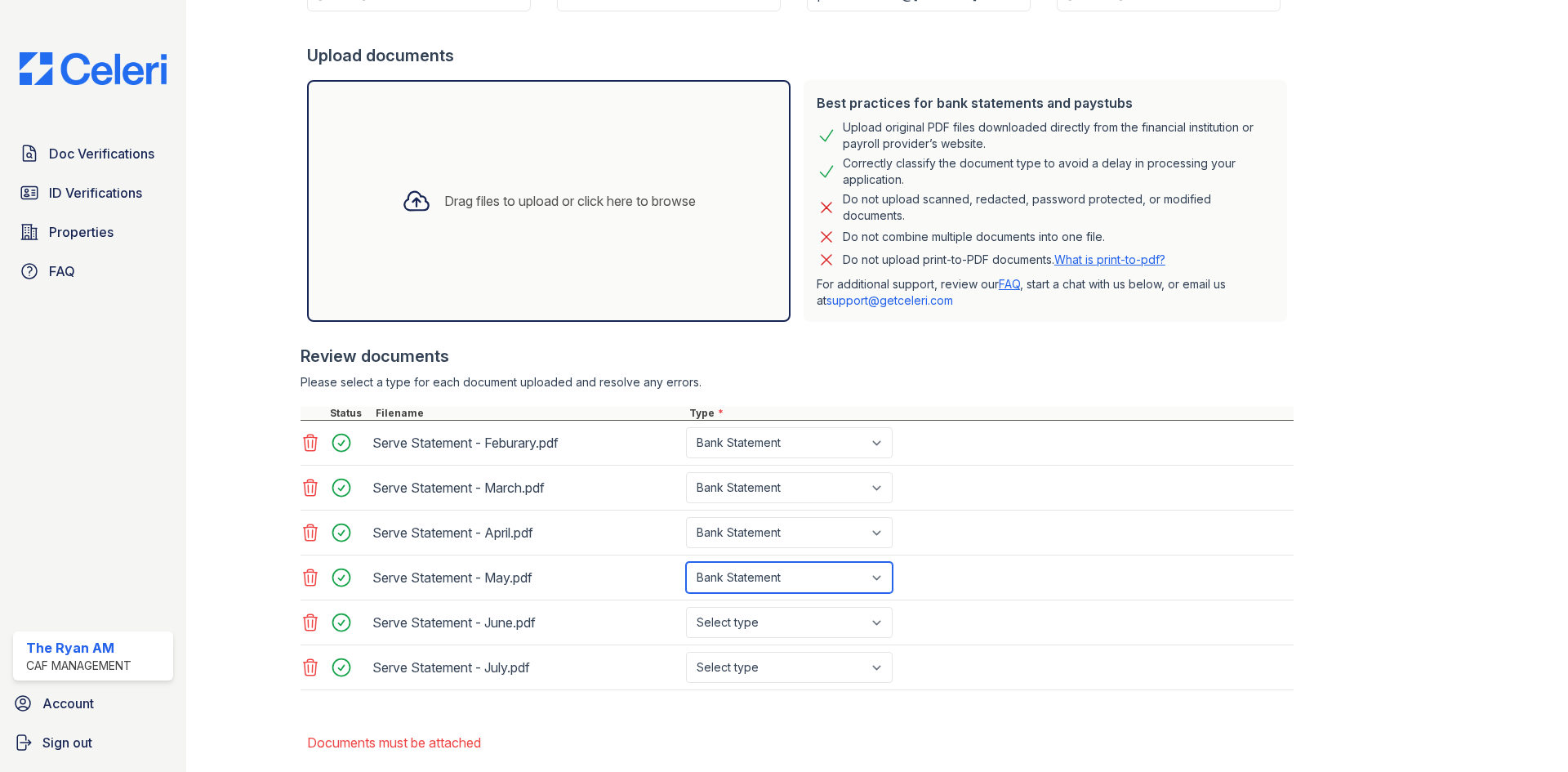 scroll, scrollTop: 342, scrollLeft: 0, axis: vertical 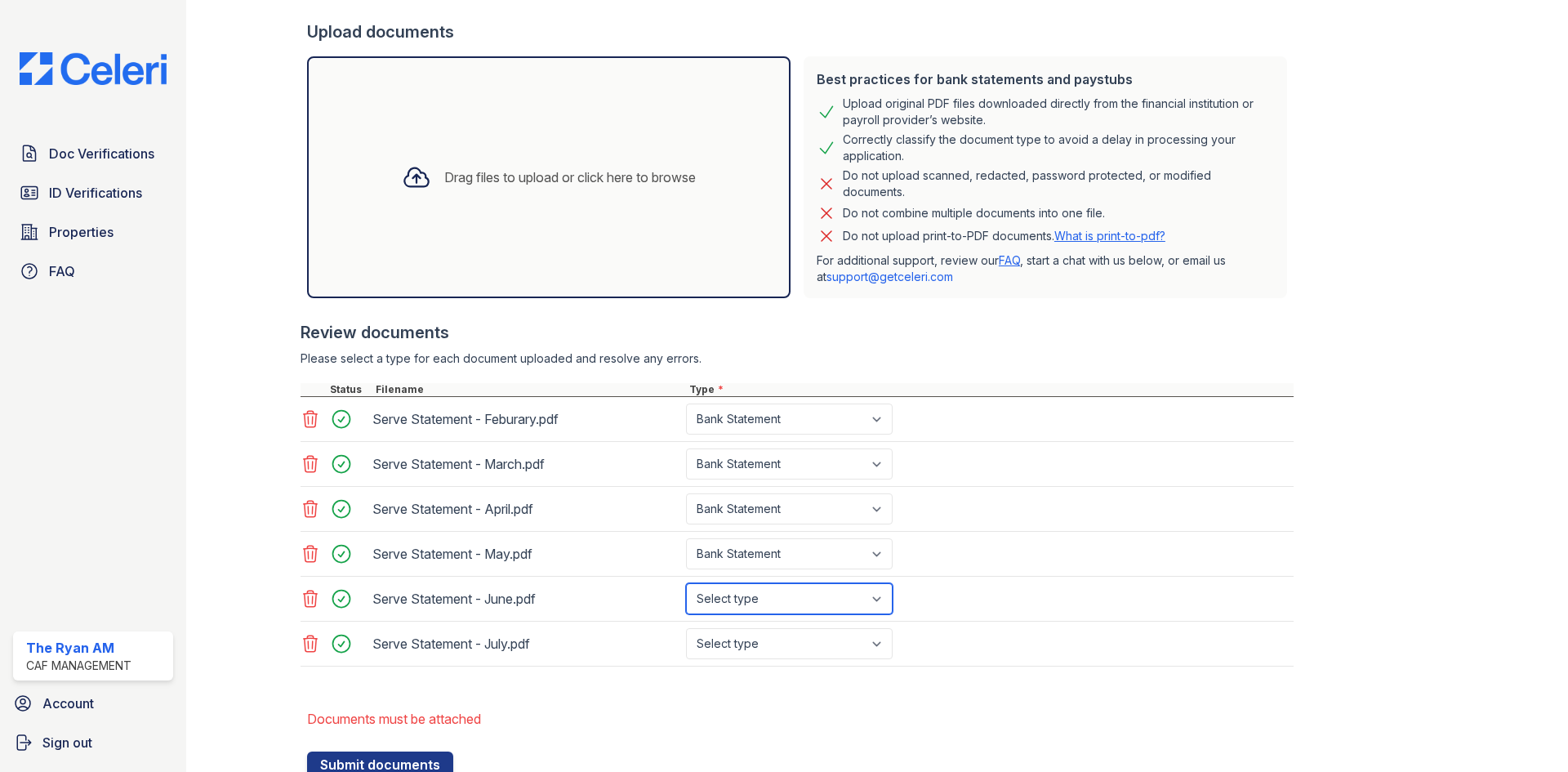 click on "Select type
Paystub
Bank Statement
Offer Letter
Tax Documents
Benefit Award Letter
Investment Account Statement
Other" at bounding box center (789, 599) 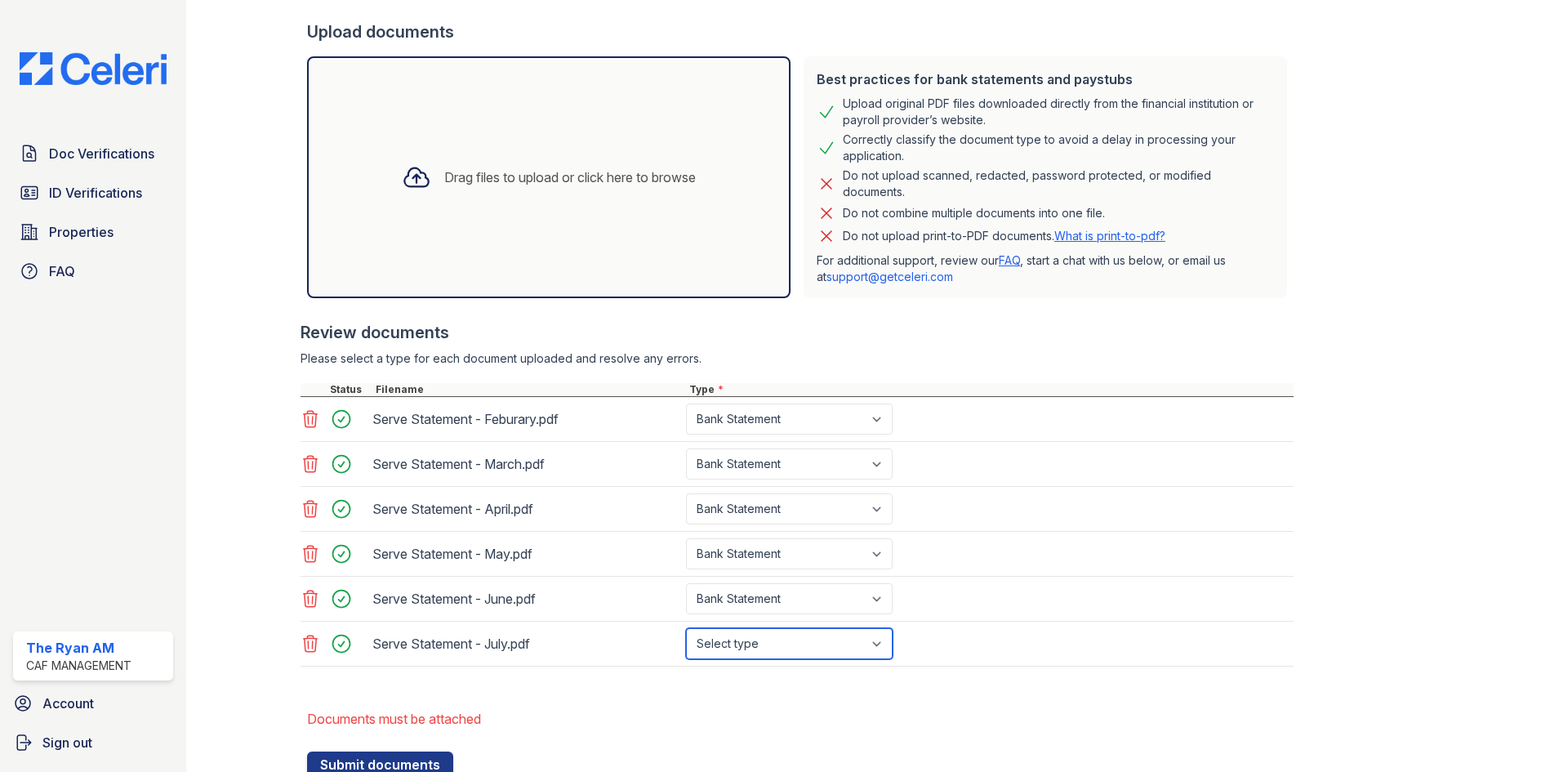 click on "Select type
Paystub
Bank Statement
Offer Letter
Tax Documents
Benefit Award Letter
Investment Account Statement
Other" at bounding box center [789, 644] 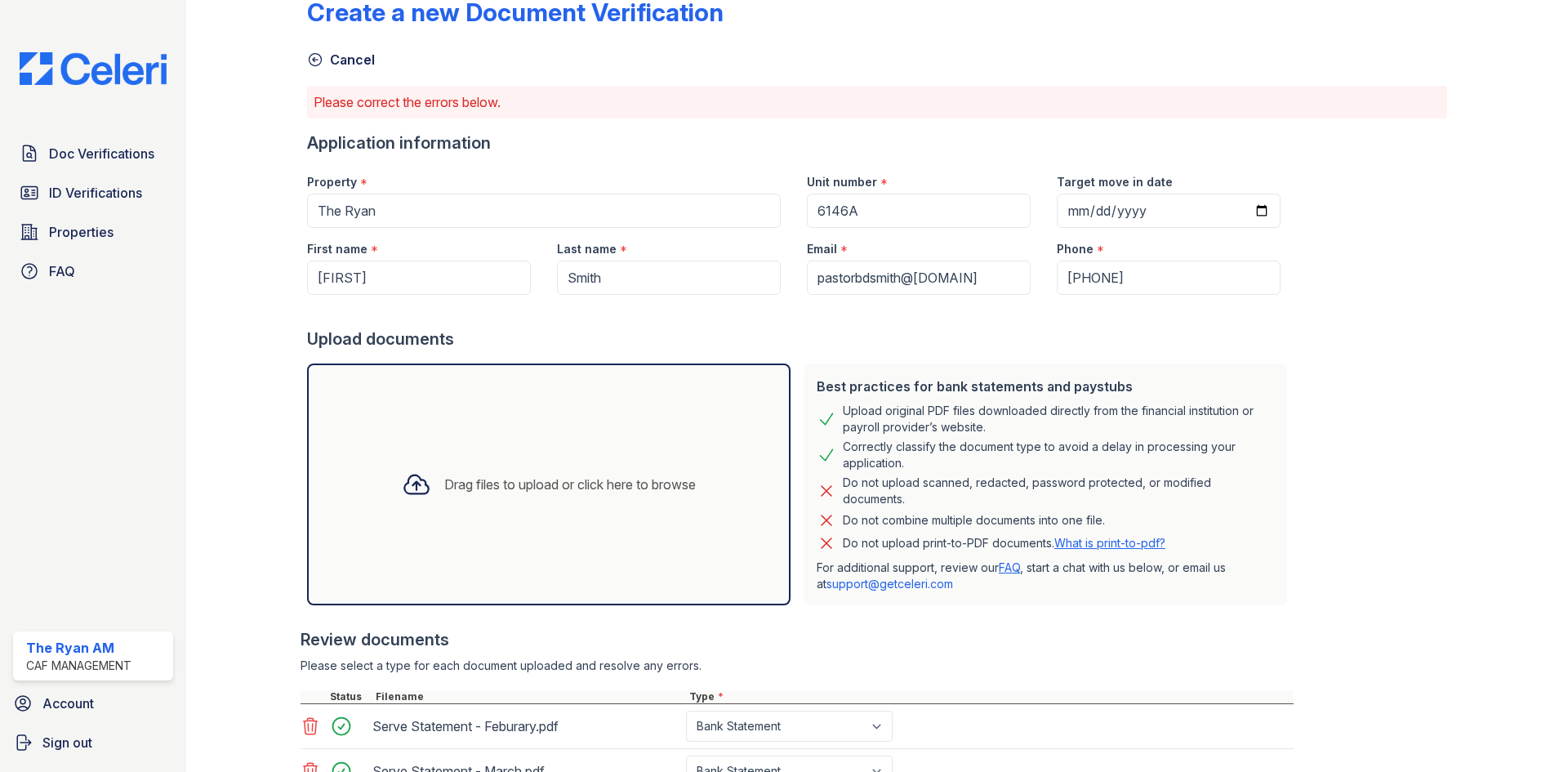 scroll, scrollTop: 0, scrollLeft: 0, axis: both 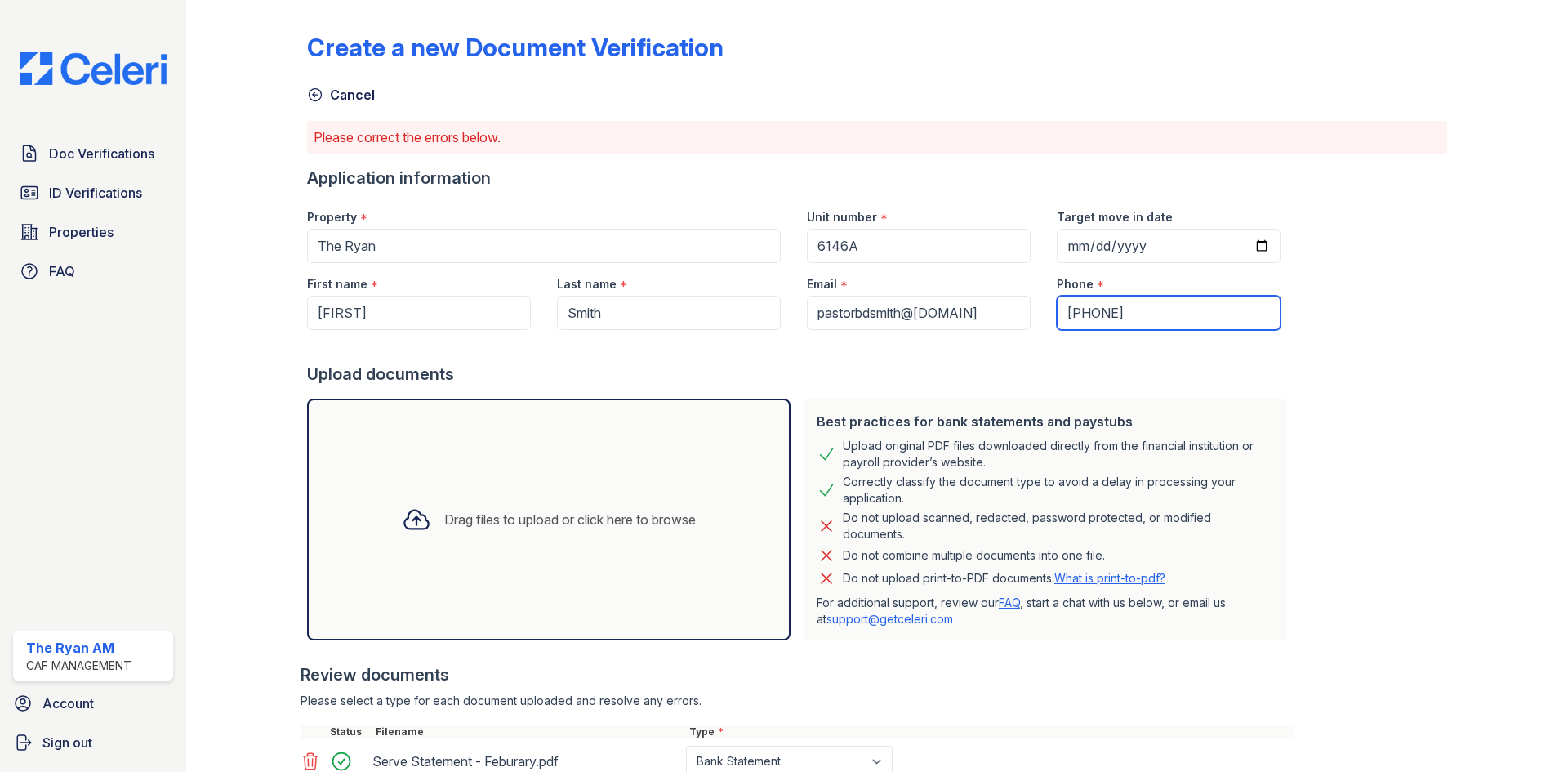 click on "[PHONE]" at bounding box center (1169, 313) 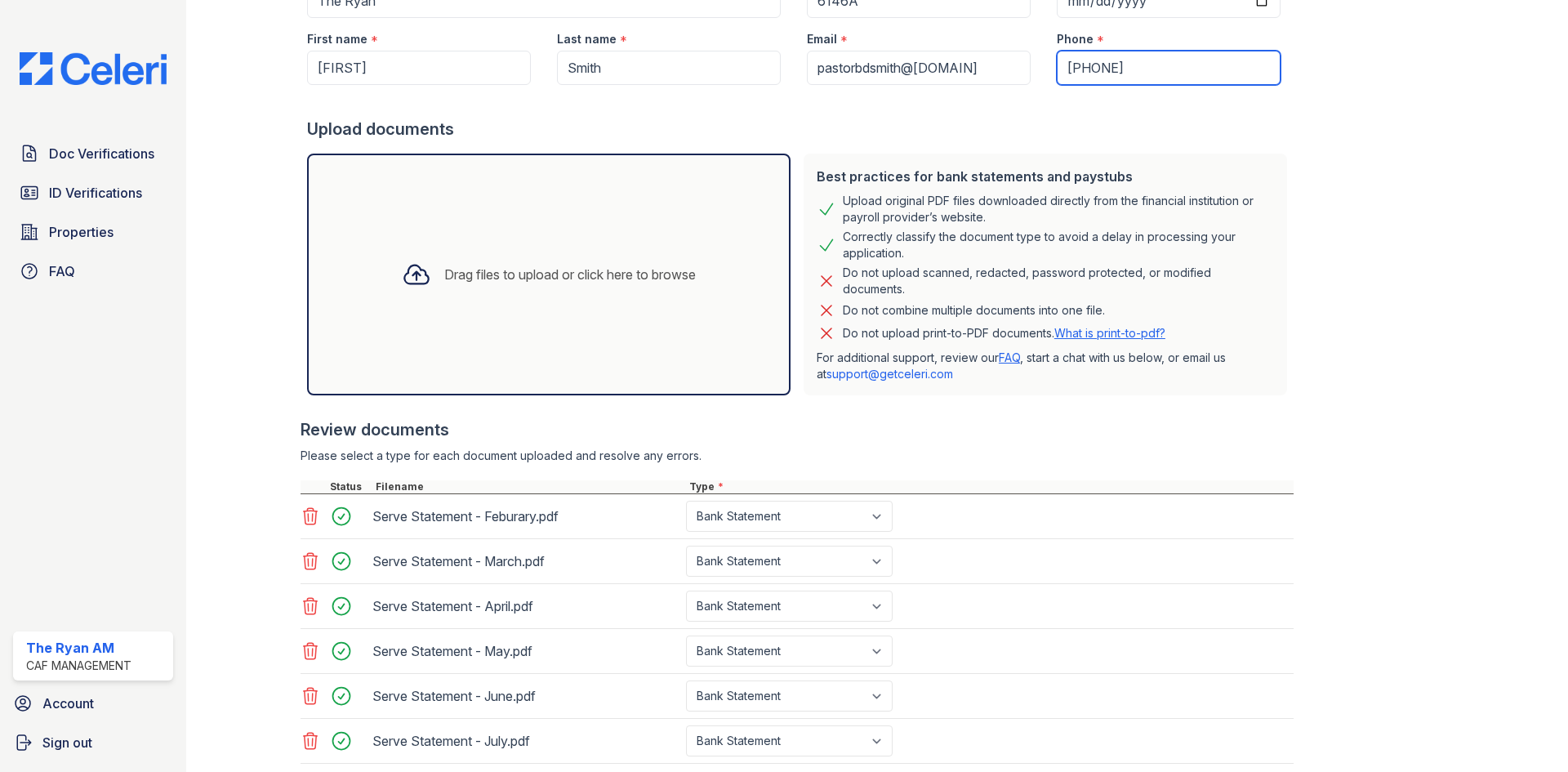 scroll, scrollTop: 404, scrollLeft: 0, axis: vertical 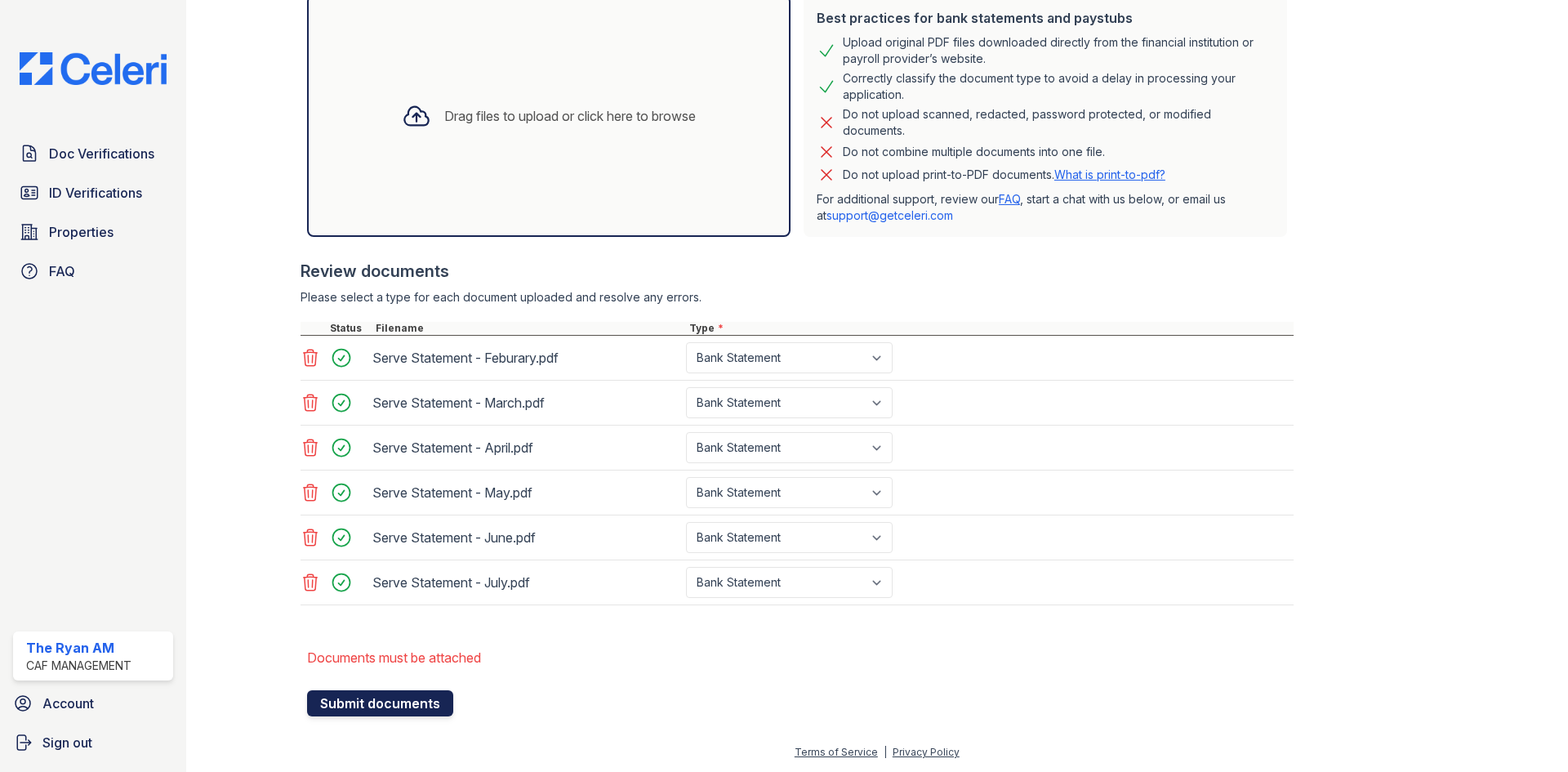 type on "[PHONE]" 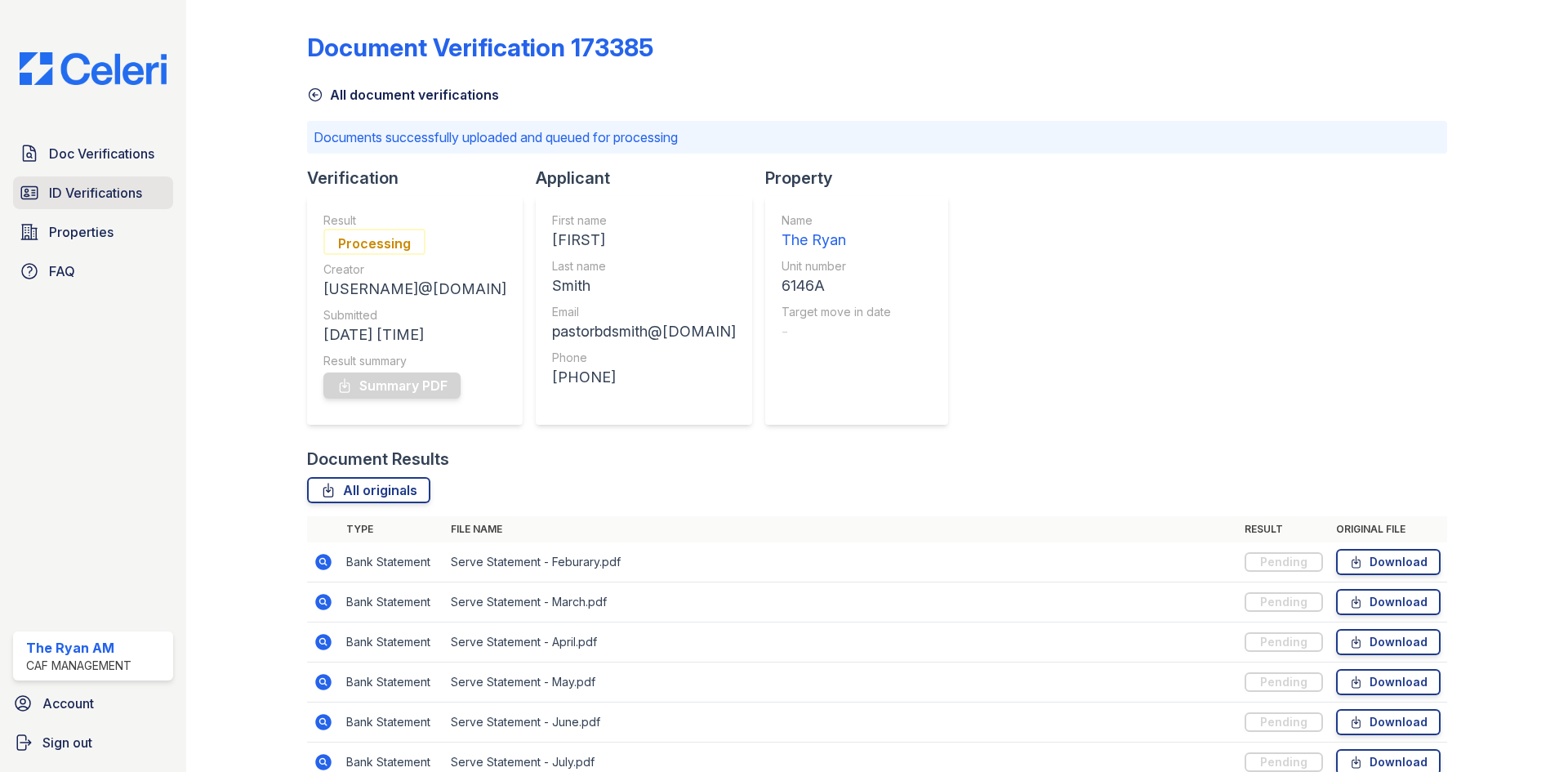 click on "ID Verifications" at bounding box center [96, 193] 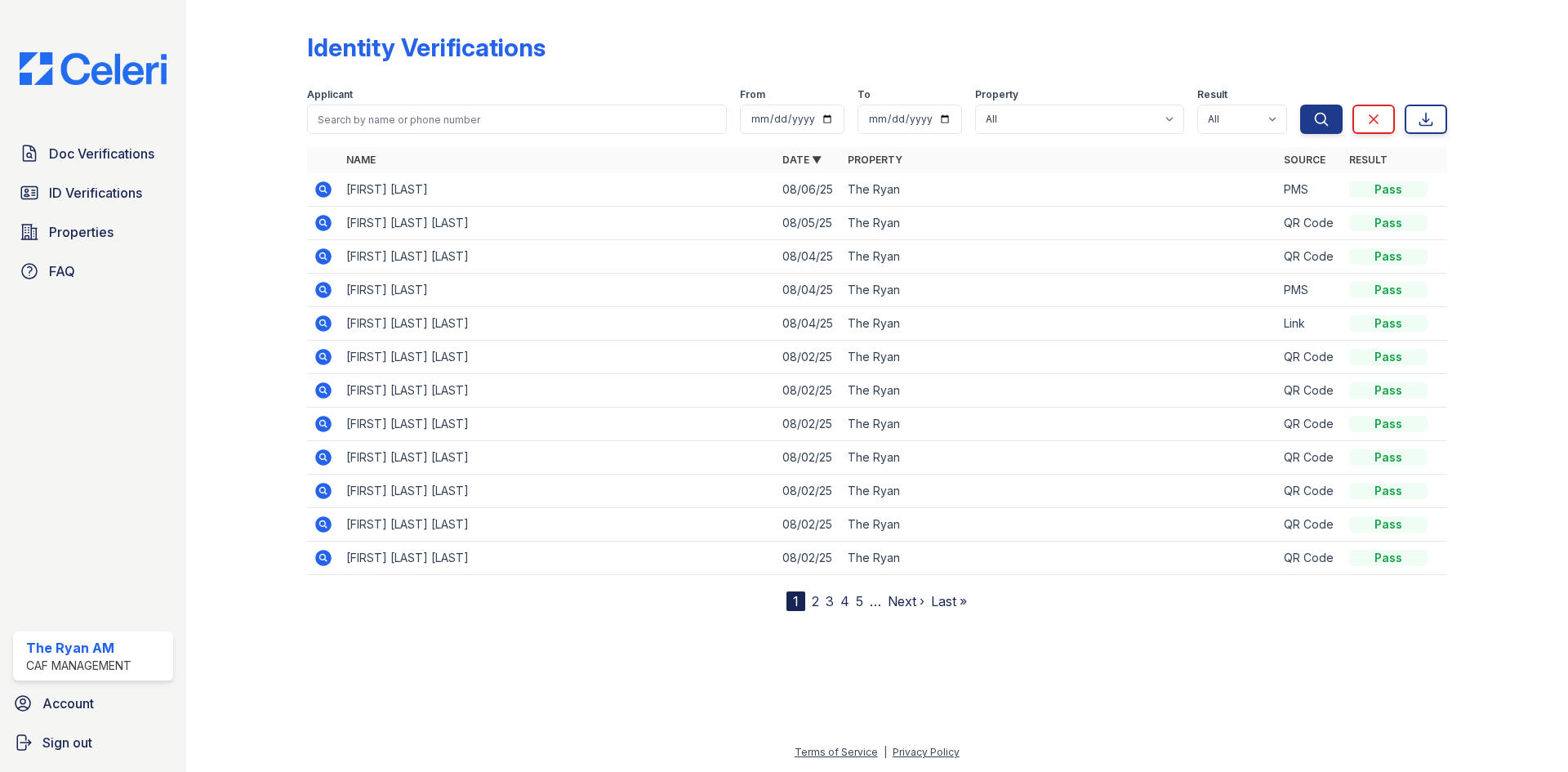 click on "2" at bounding box center (815, 601) 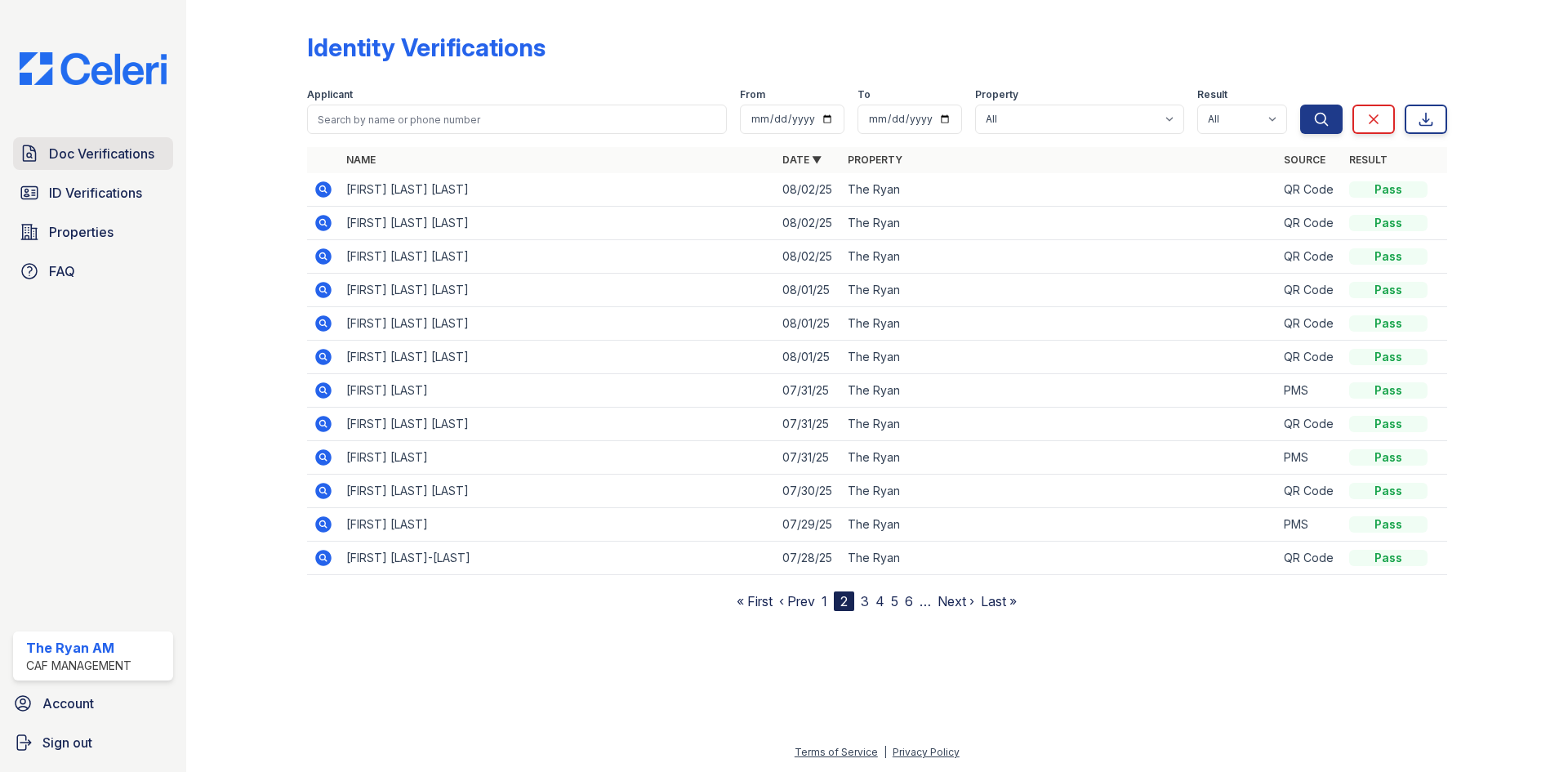 click on "Doc Verifications" at bounding box center (101, 154) 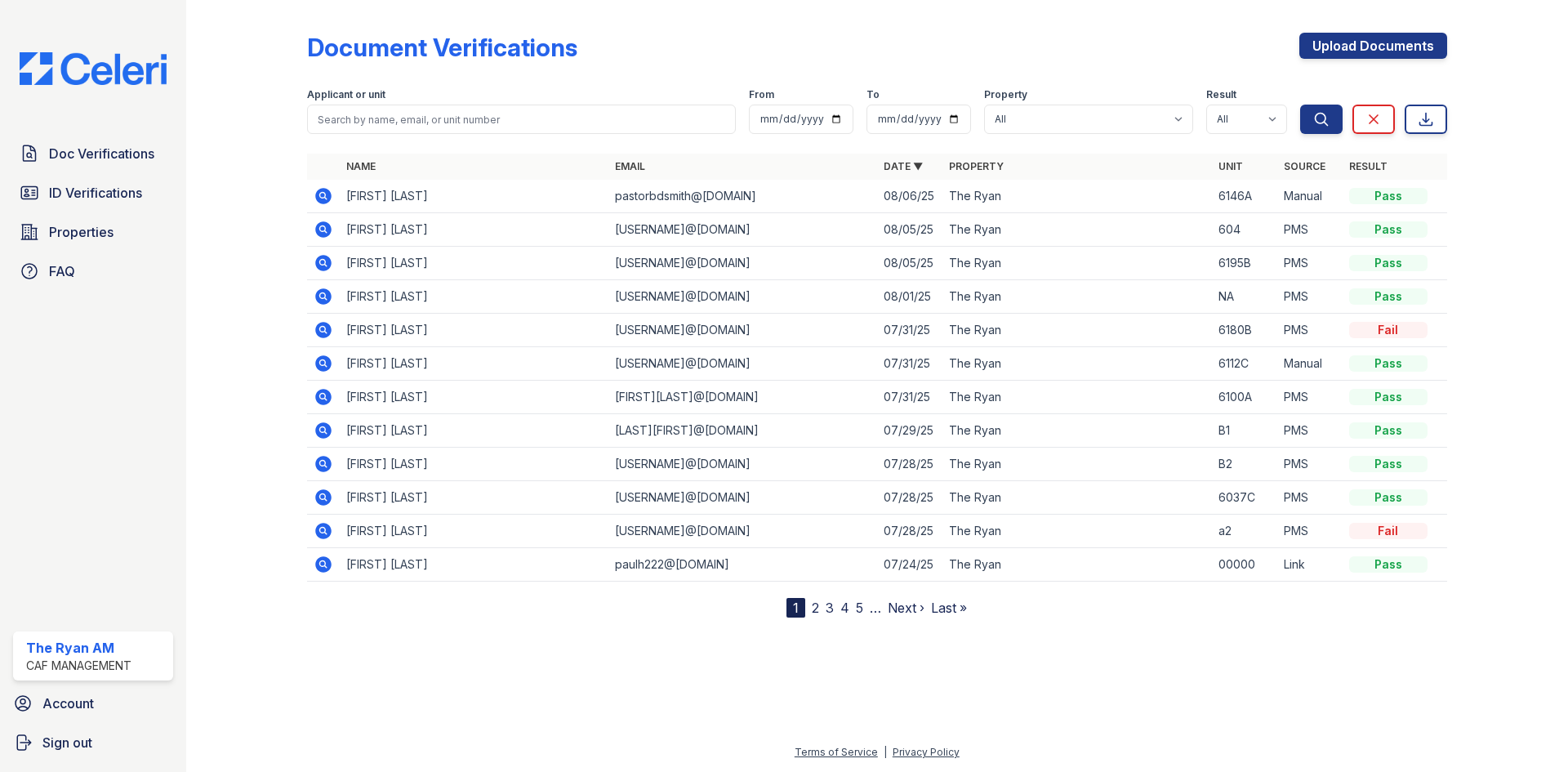click 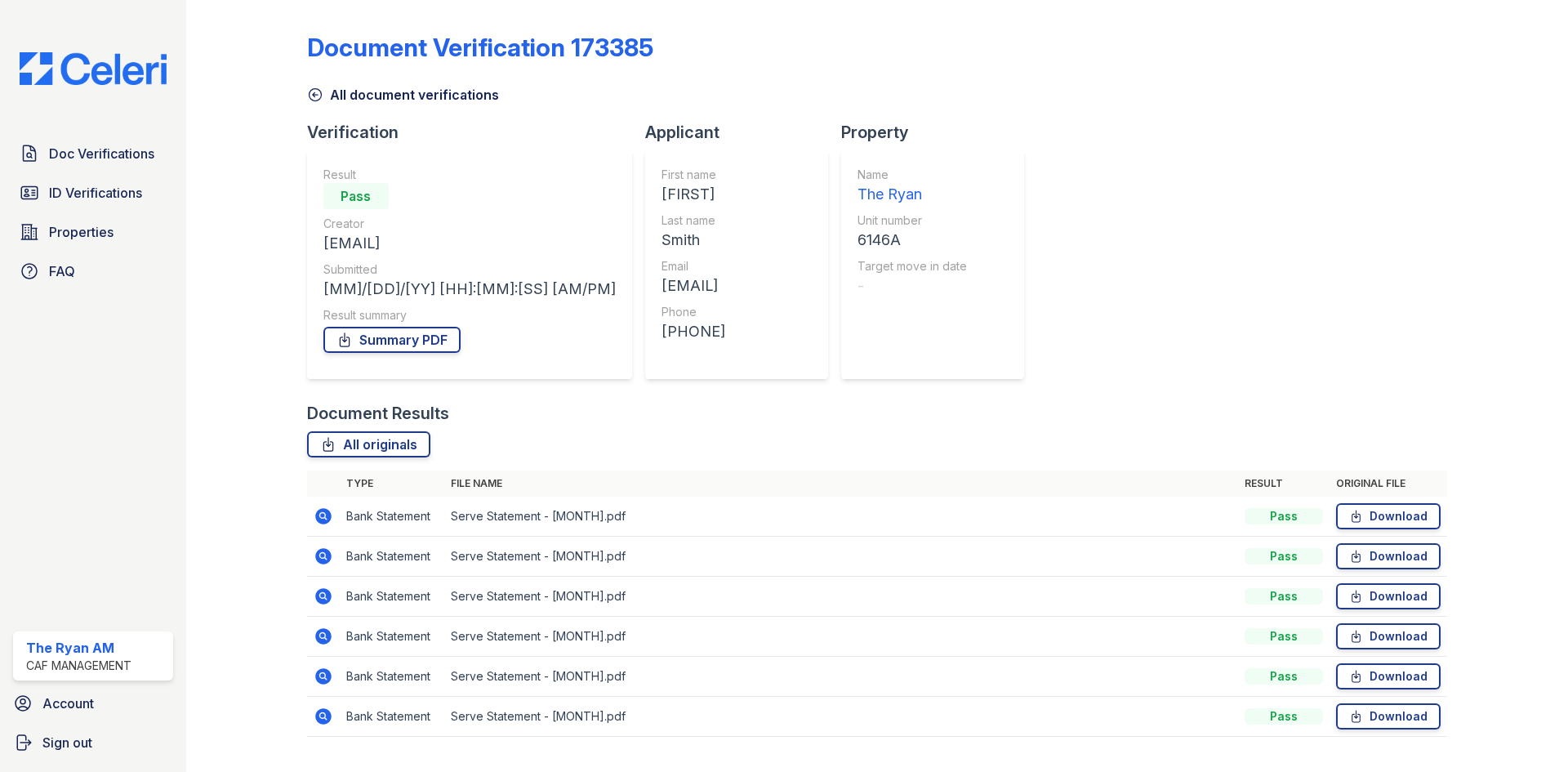 scroll, scrollTop: 0, scrollLeft: 0, axis: both 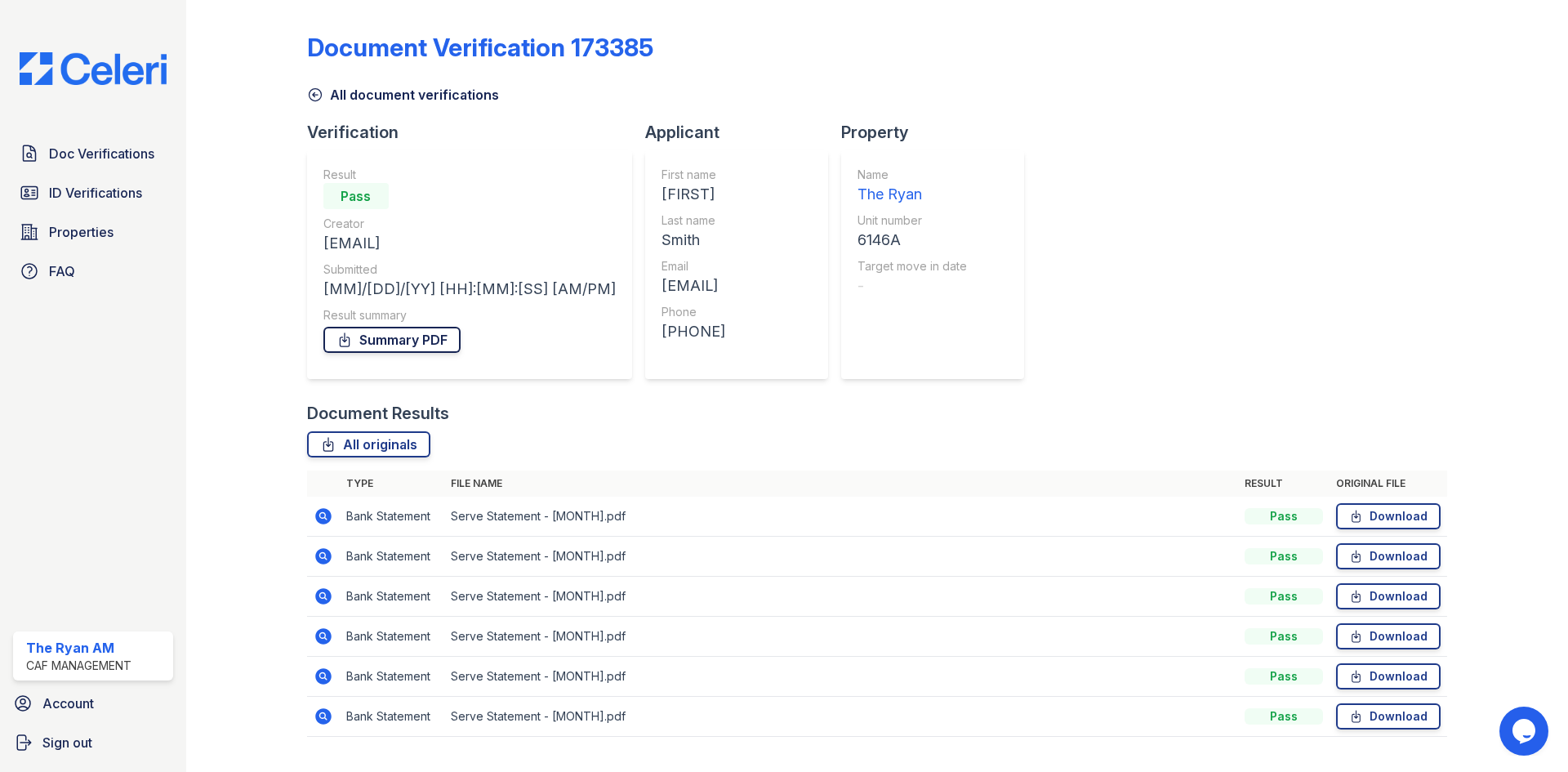 click on "Summary PDF" at bounding box center [392, 340] 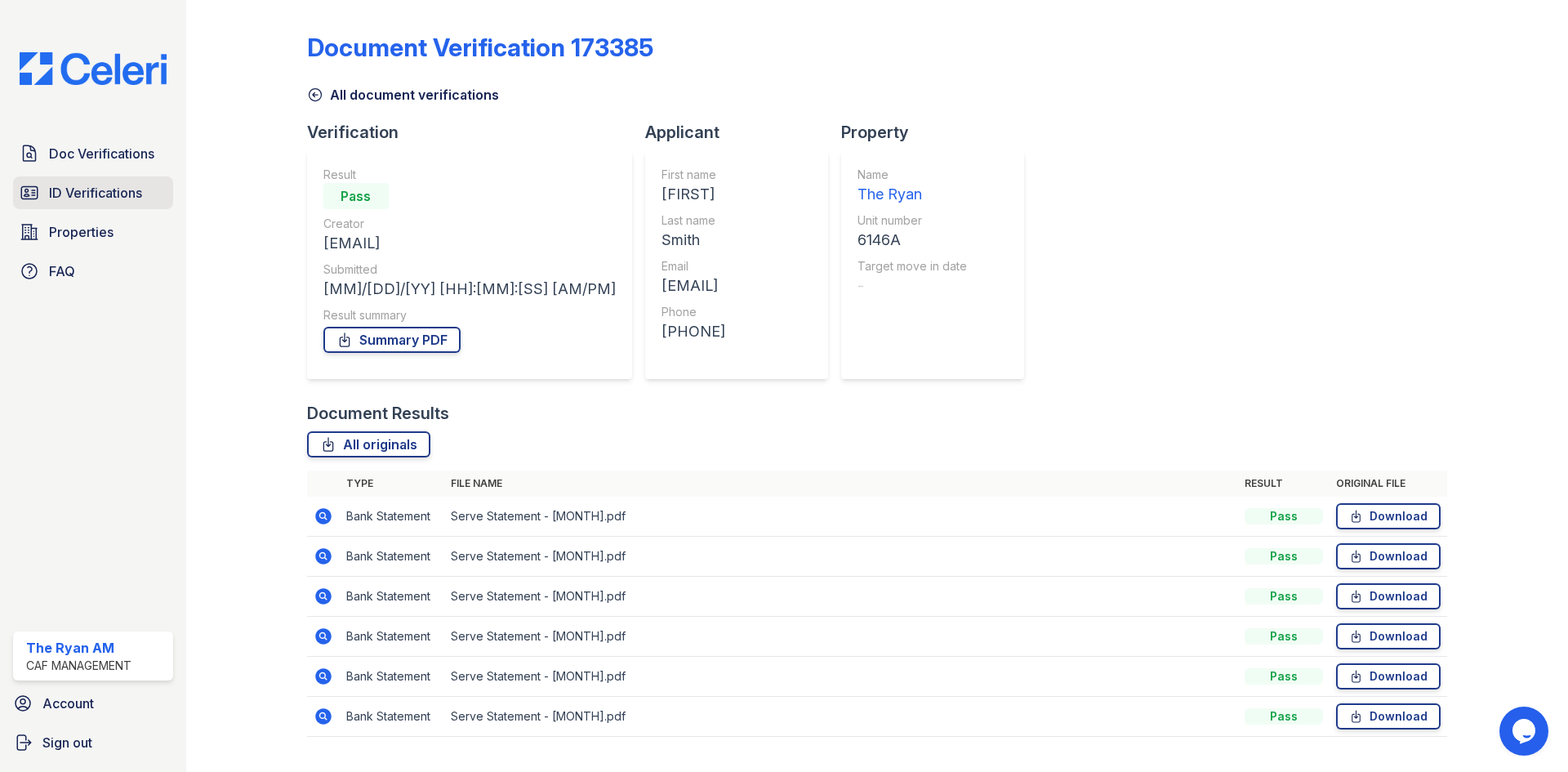 click on "ID Verifications" at bounding box center (96, 193) 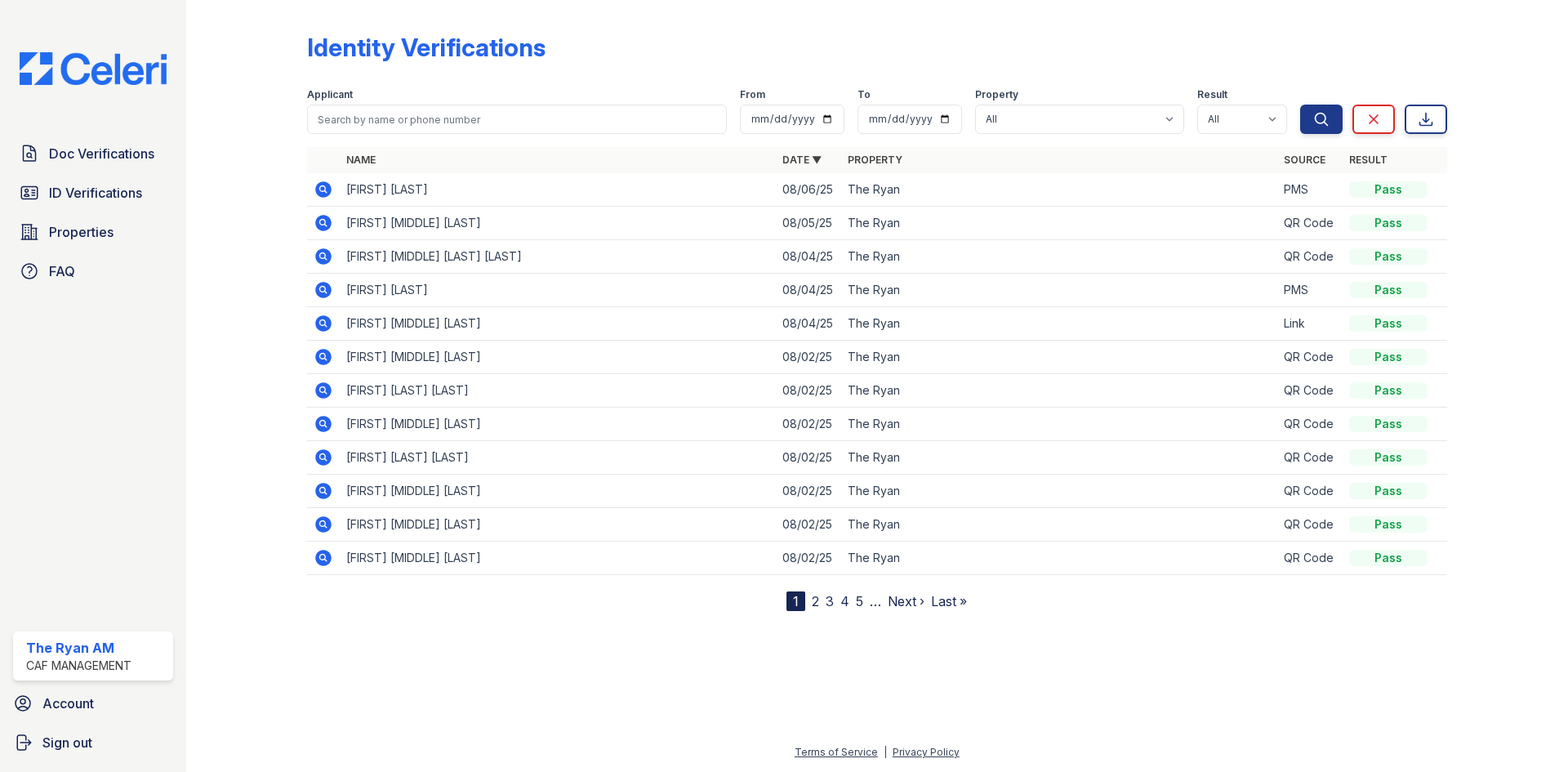 scroll, scrollTop: 0, scrollLeft: 0, axis: both 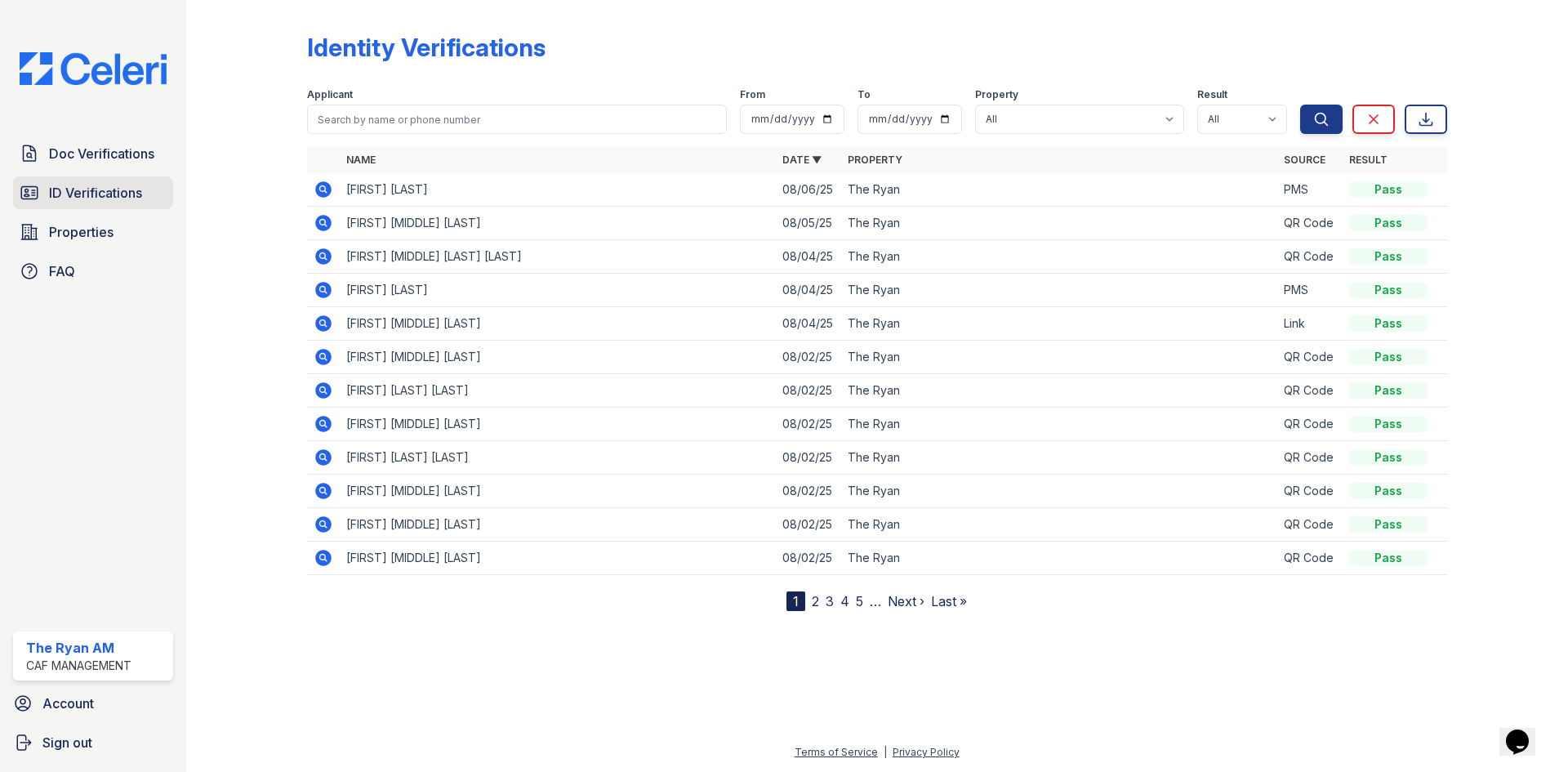 click on "ID Verifications" at bounding box center [96, 193] 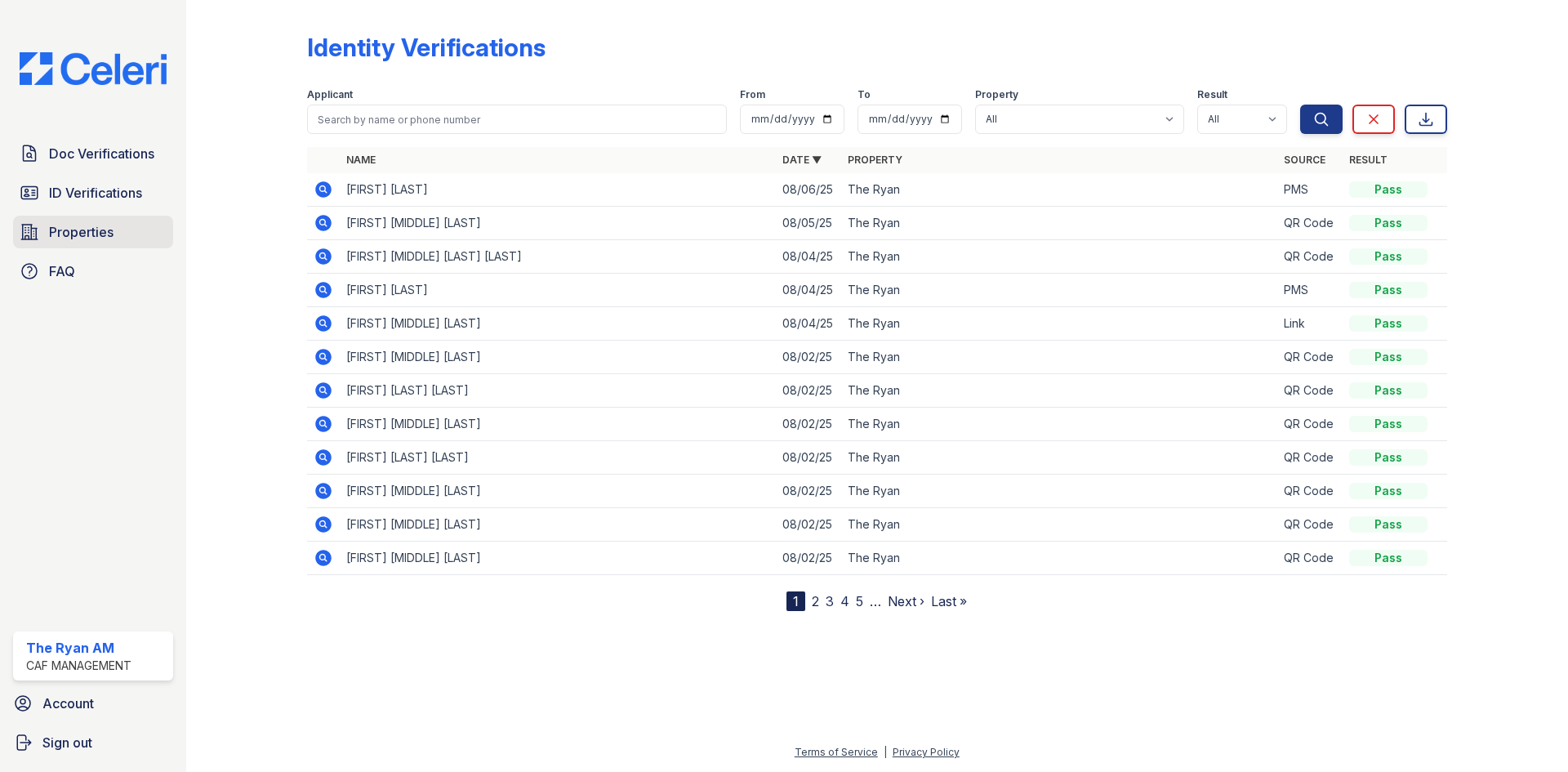click on "Properties" at bounding box center (81, 232) 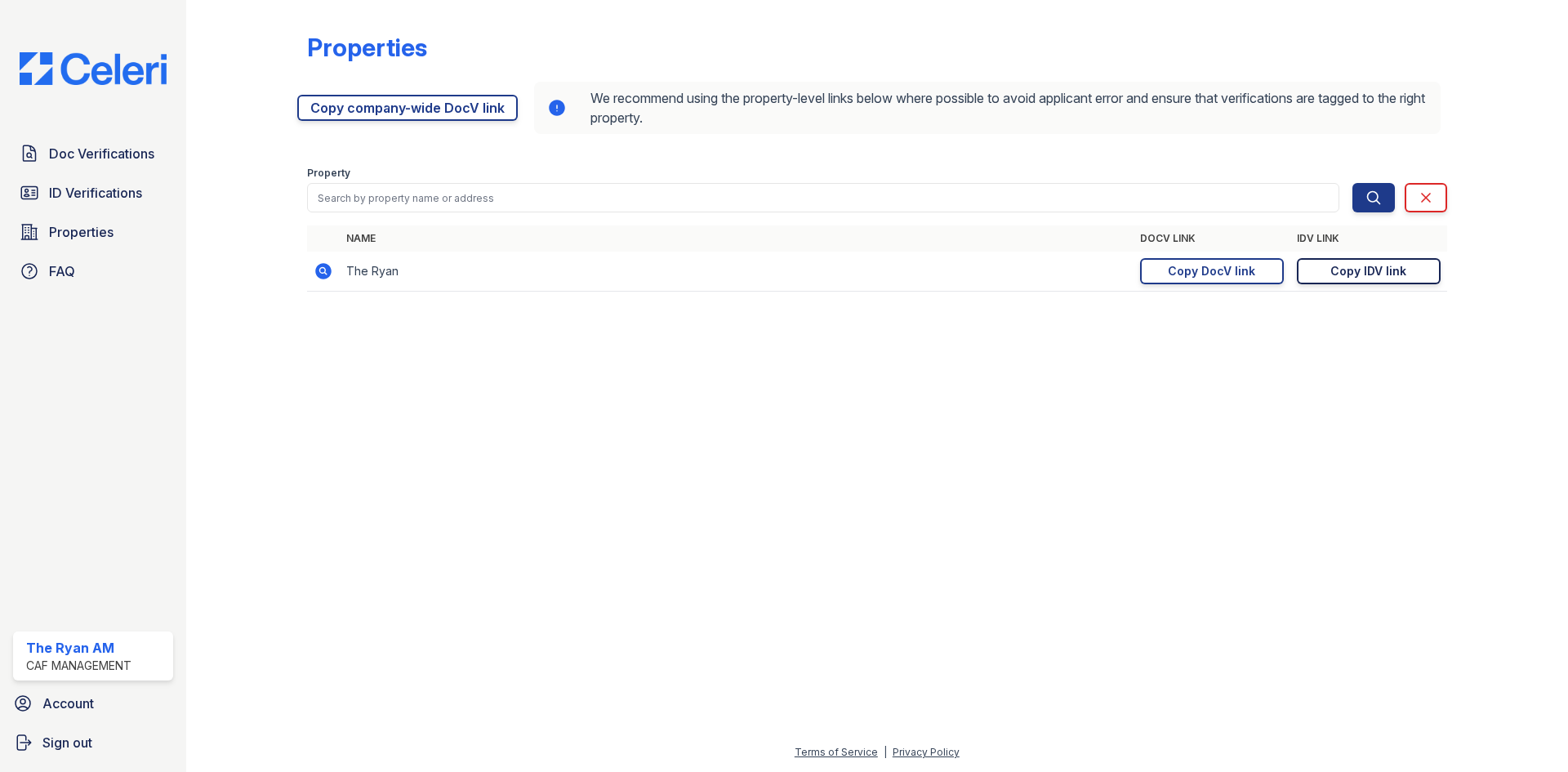 click on "Copy IDV link" at bounding box center (1368, 271) 